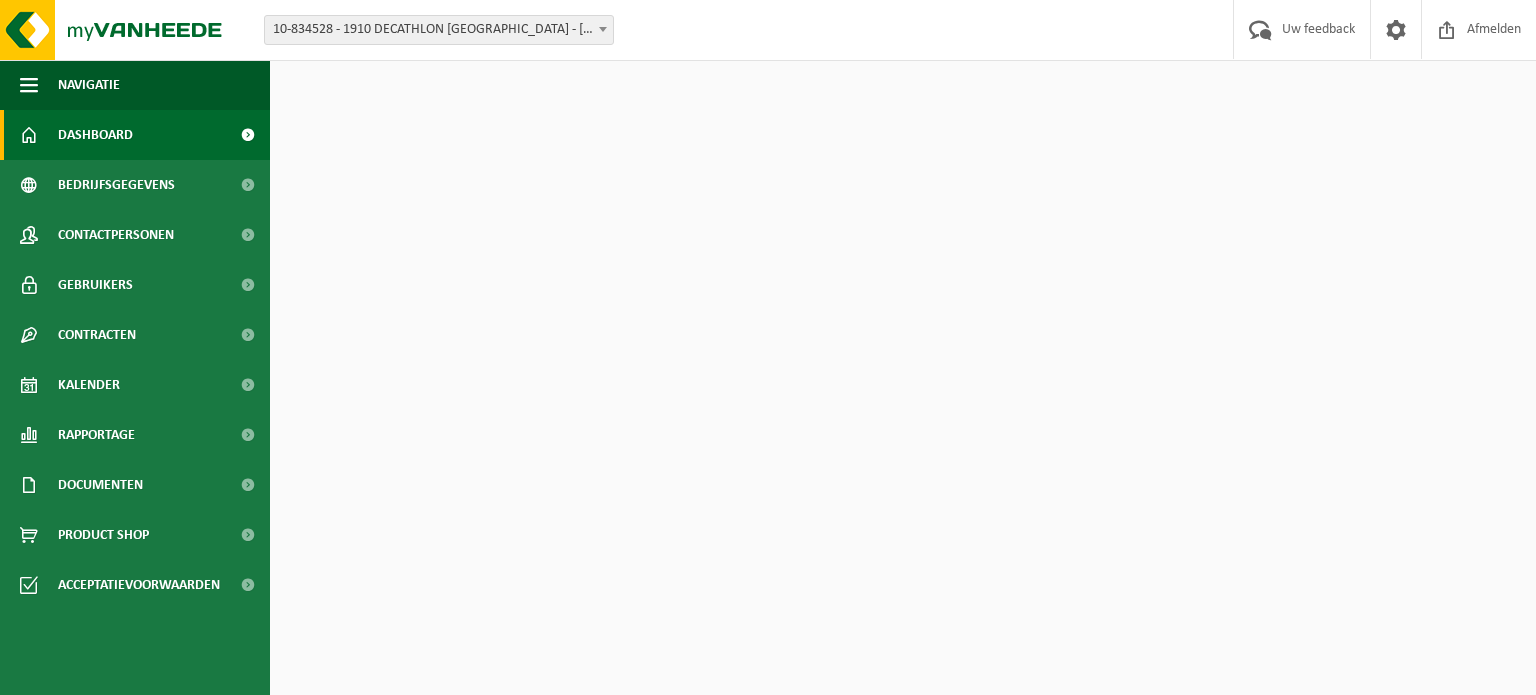 scroll, scrollTop: 0, scrollLeft: 0, axis: both 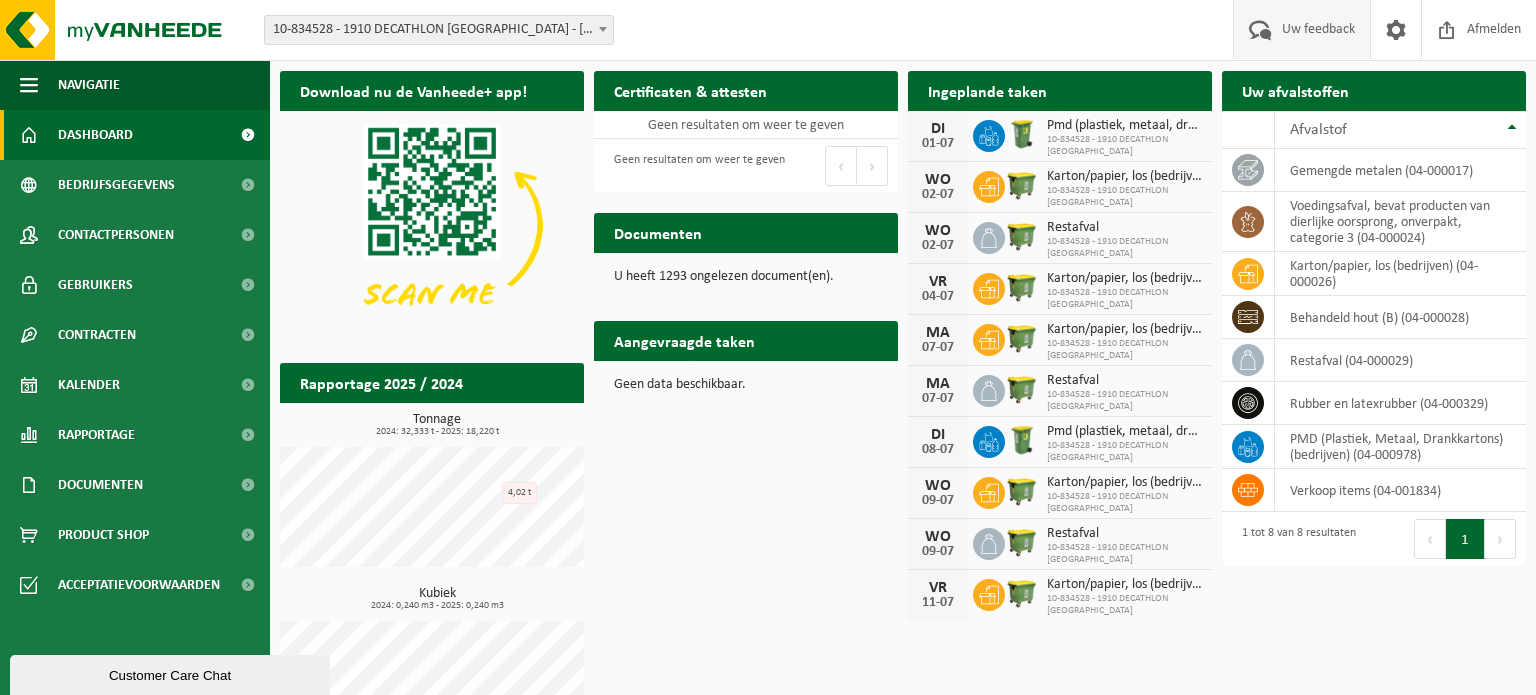 click on "Uw feedback" at bounding box center [1318, 29] 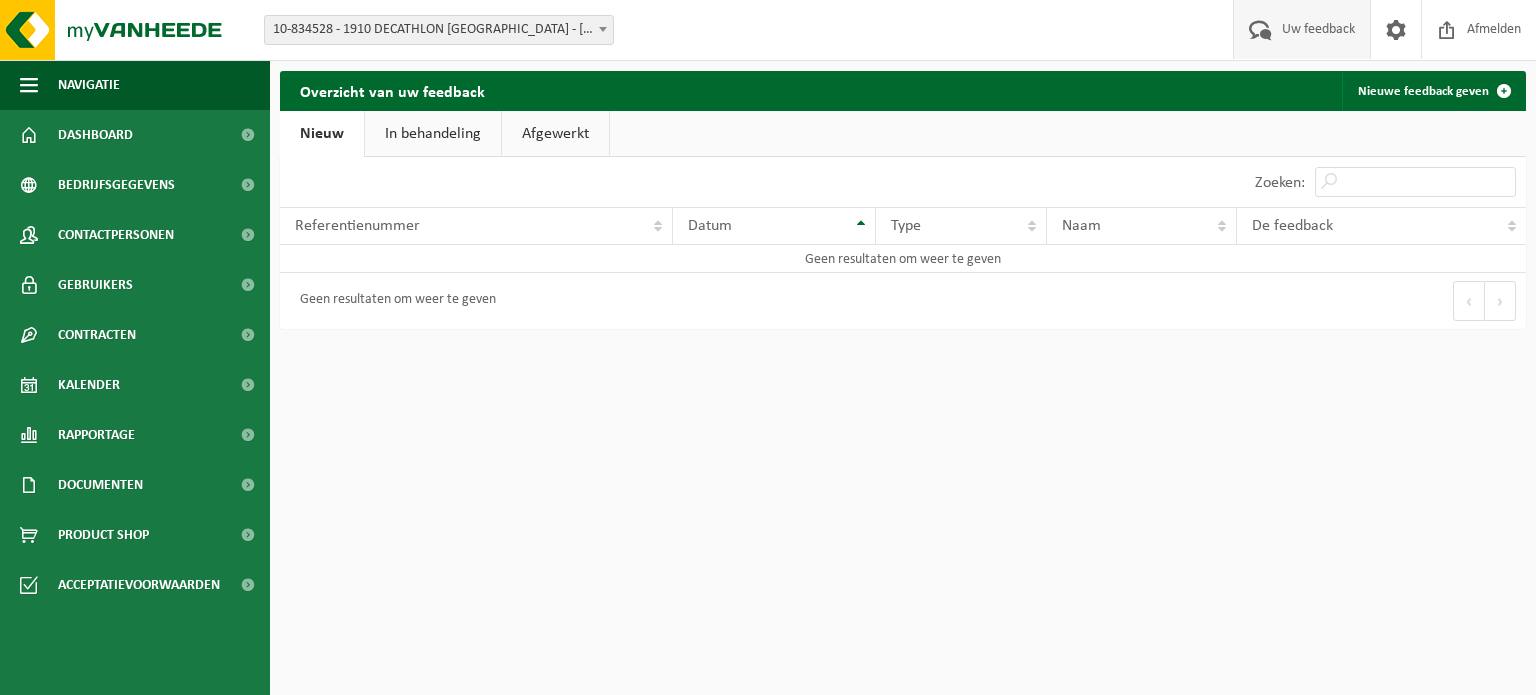 scroll, scrollTop: 0, scrollLeft: 0, axis: both 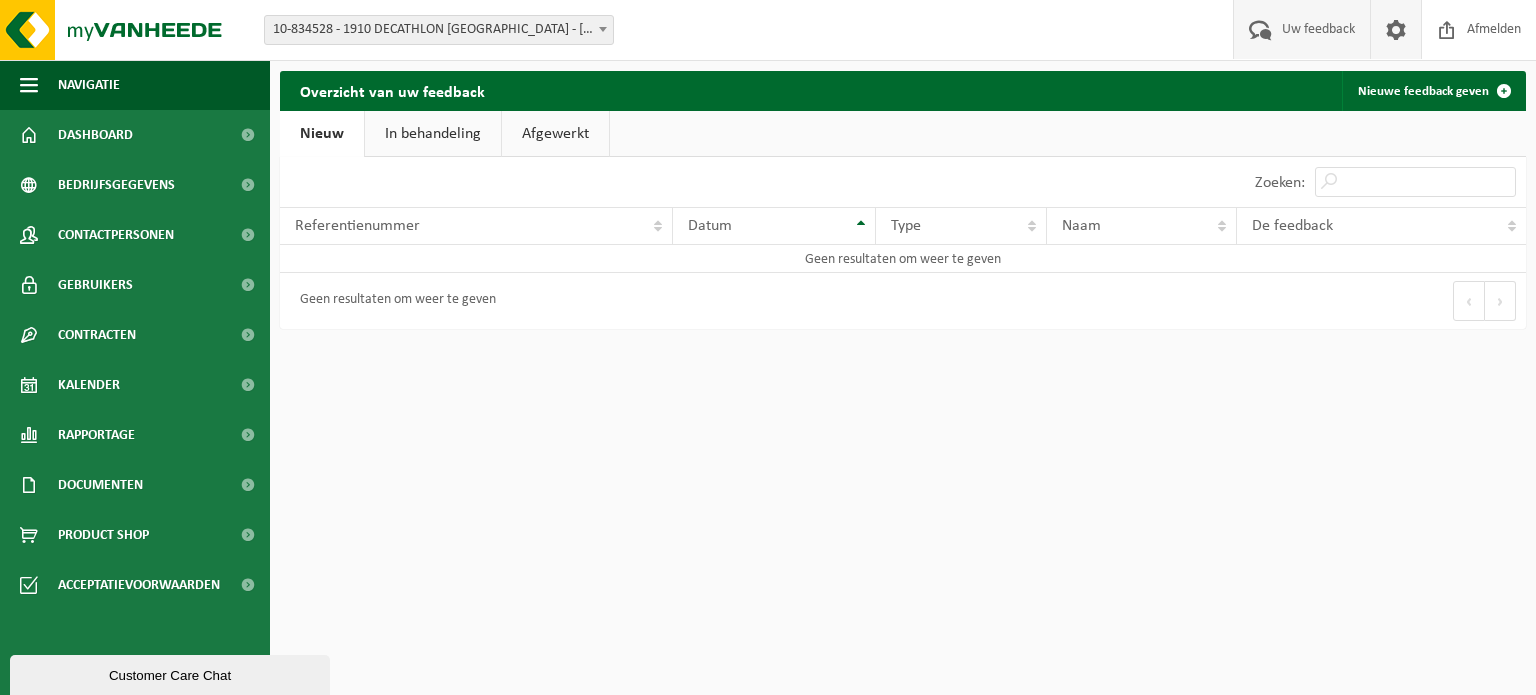 click at bounding box center [1396, 29] 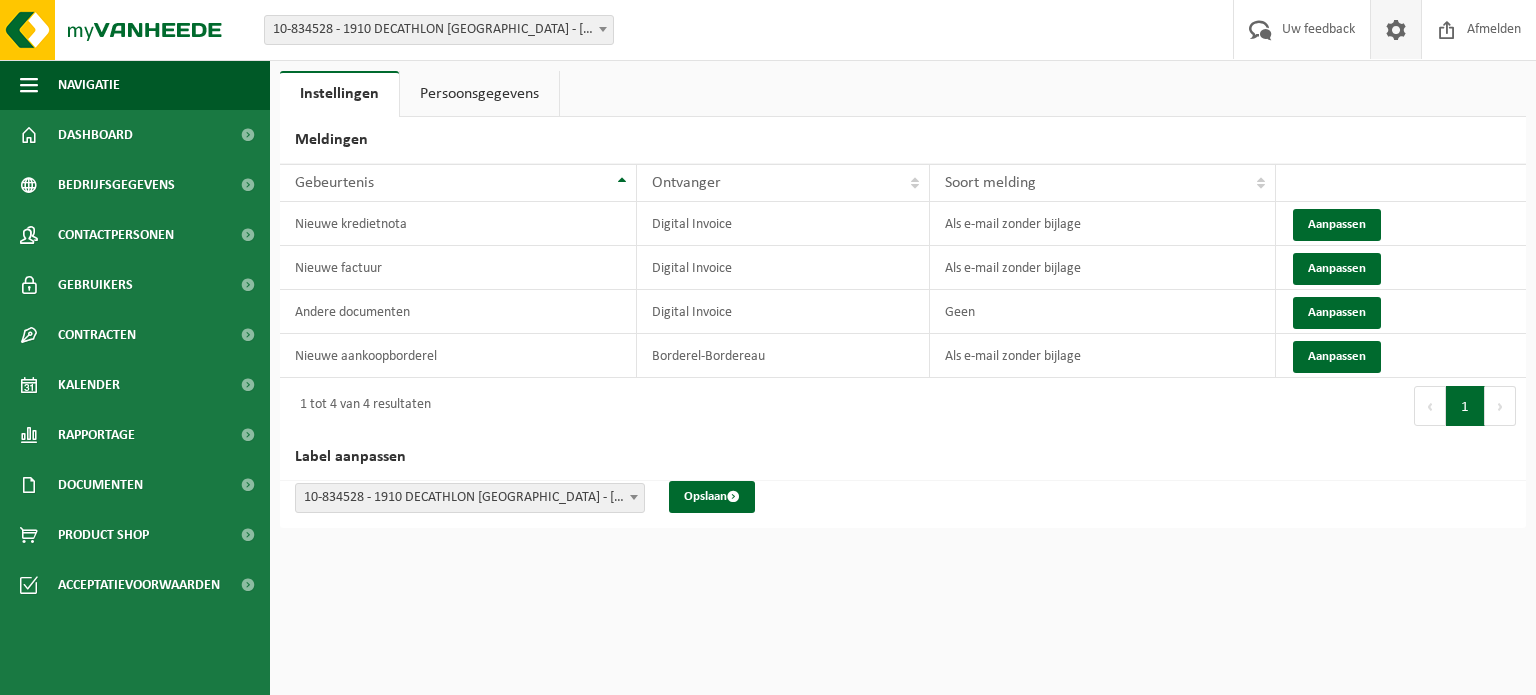 scroll, scrollTop: 0, scrollLeft: 0, axis: both 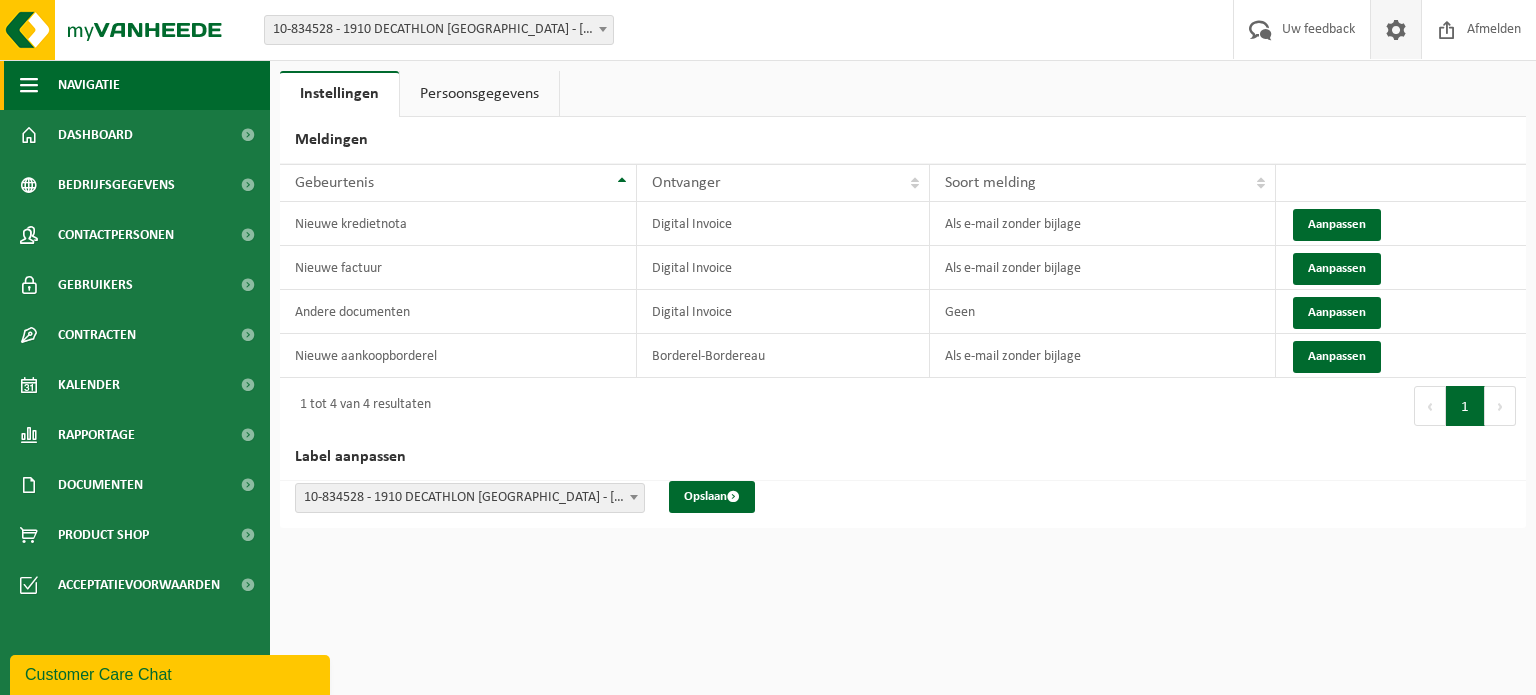 click on "Navigatie" at bounding box center (89, 85) 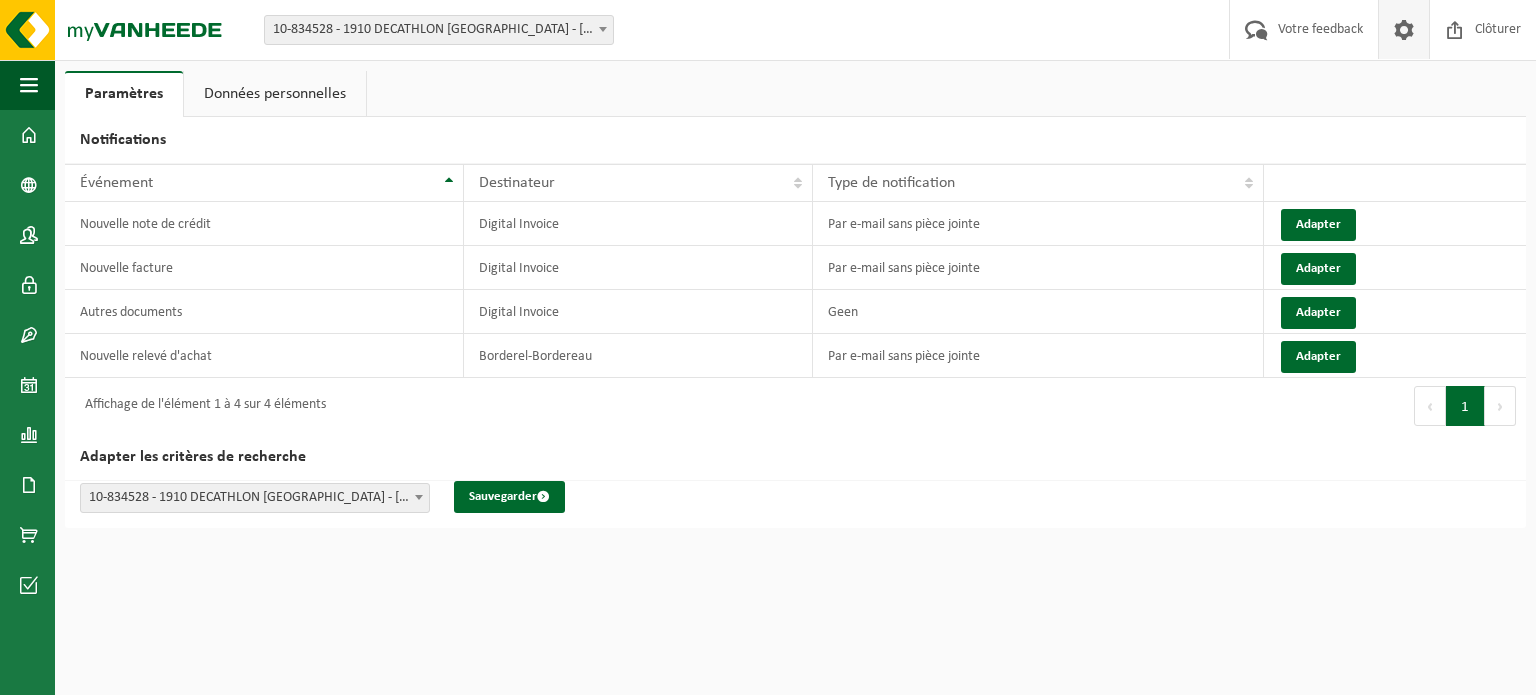 scroll, scrollTop: 0, scrollLeft: 0, axis: both 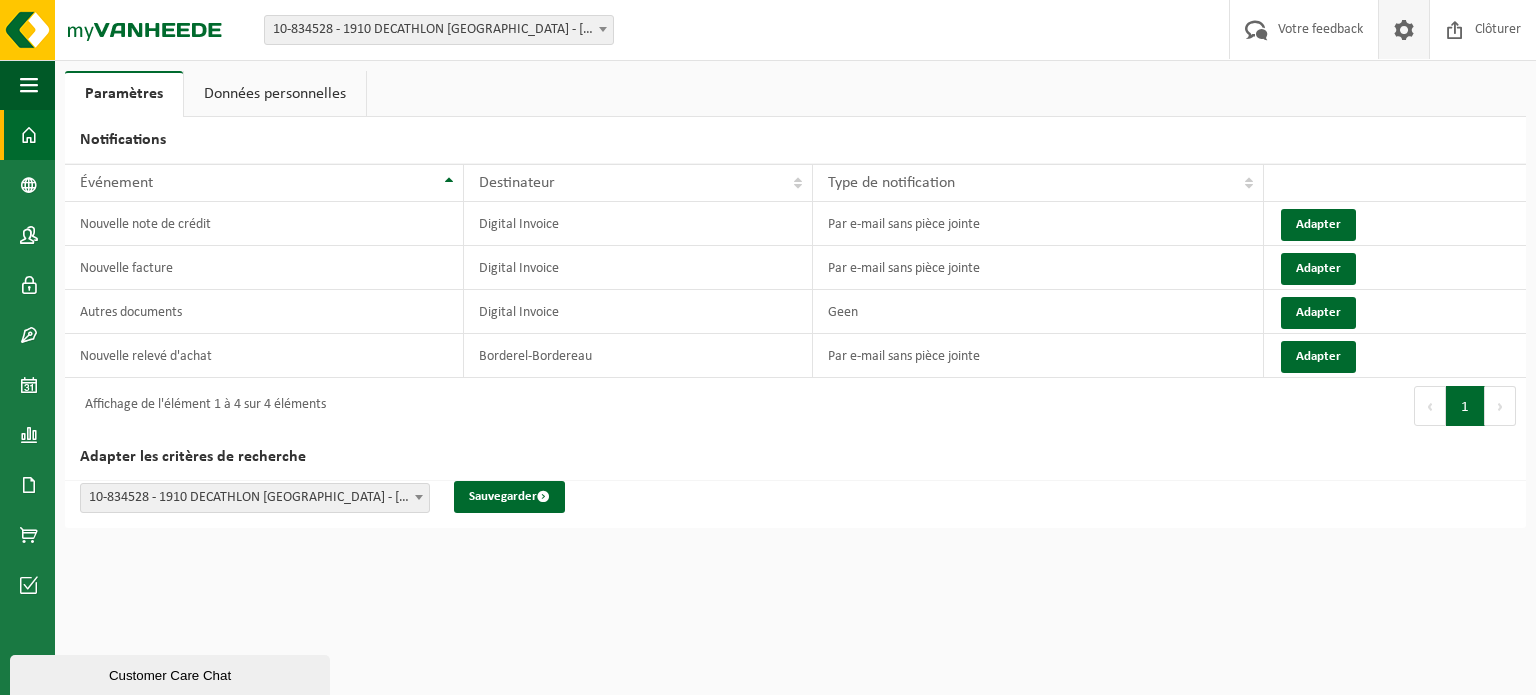 click at bounding box center [29, 135] 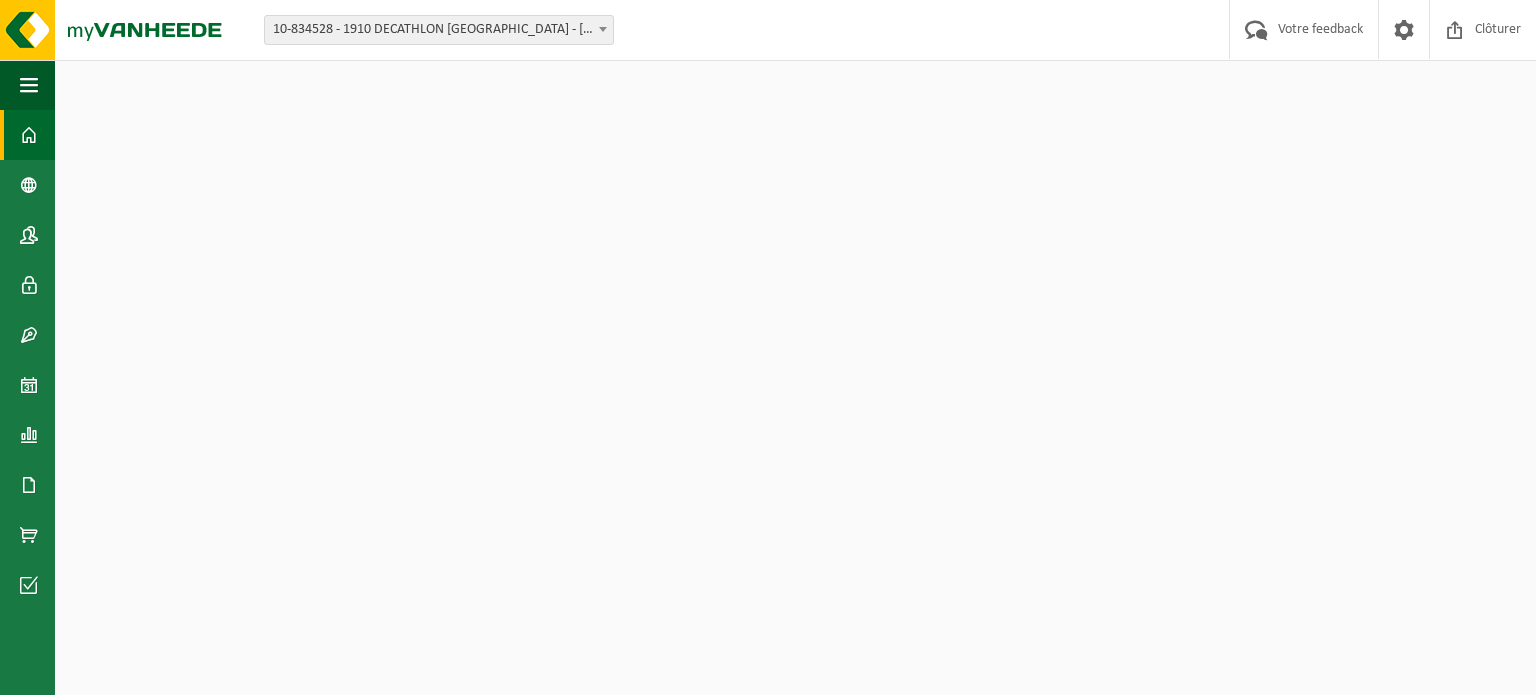 scroll, scrollTop: 0, scrollLeft: 0, axis: both 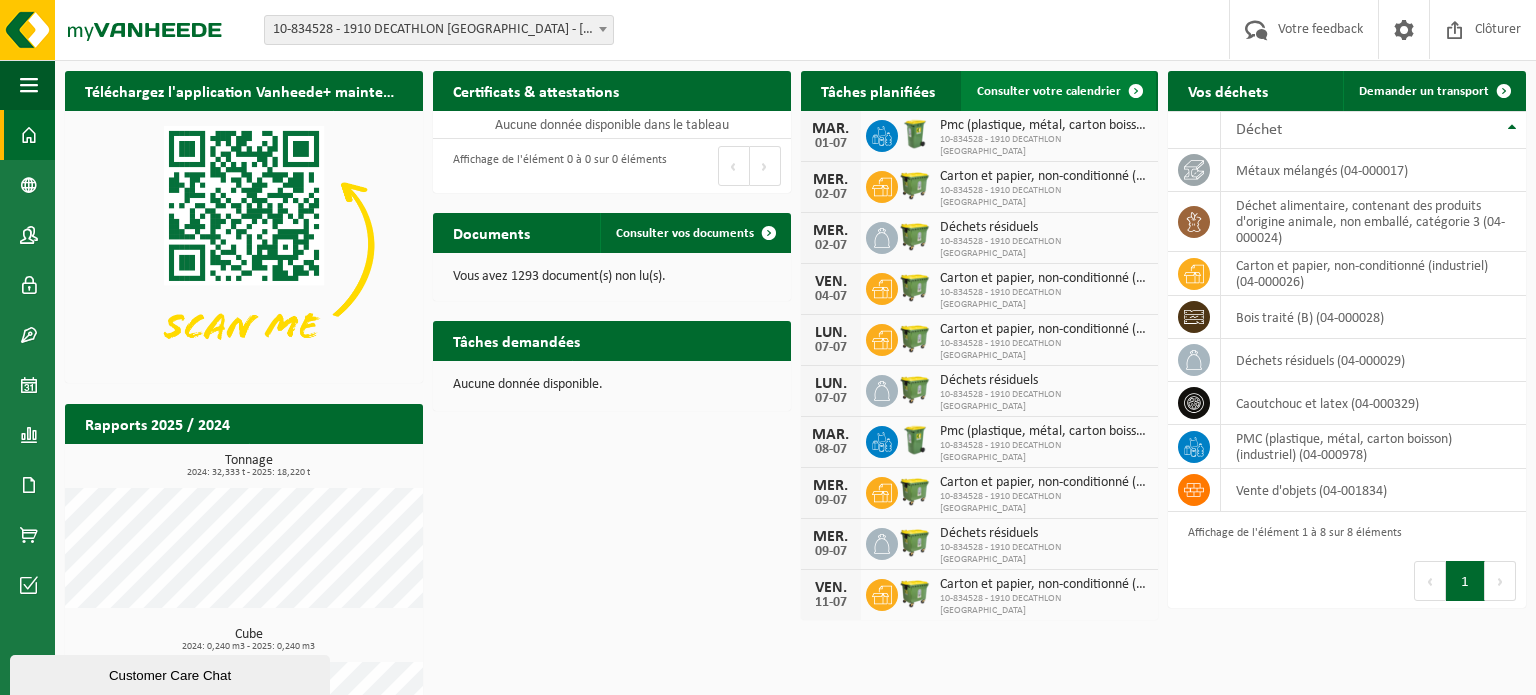 click at bounding box center (1136, 91) 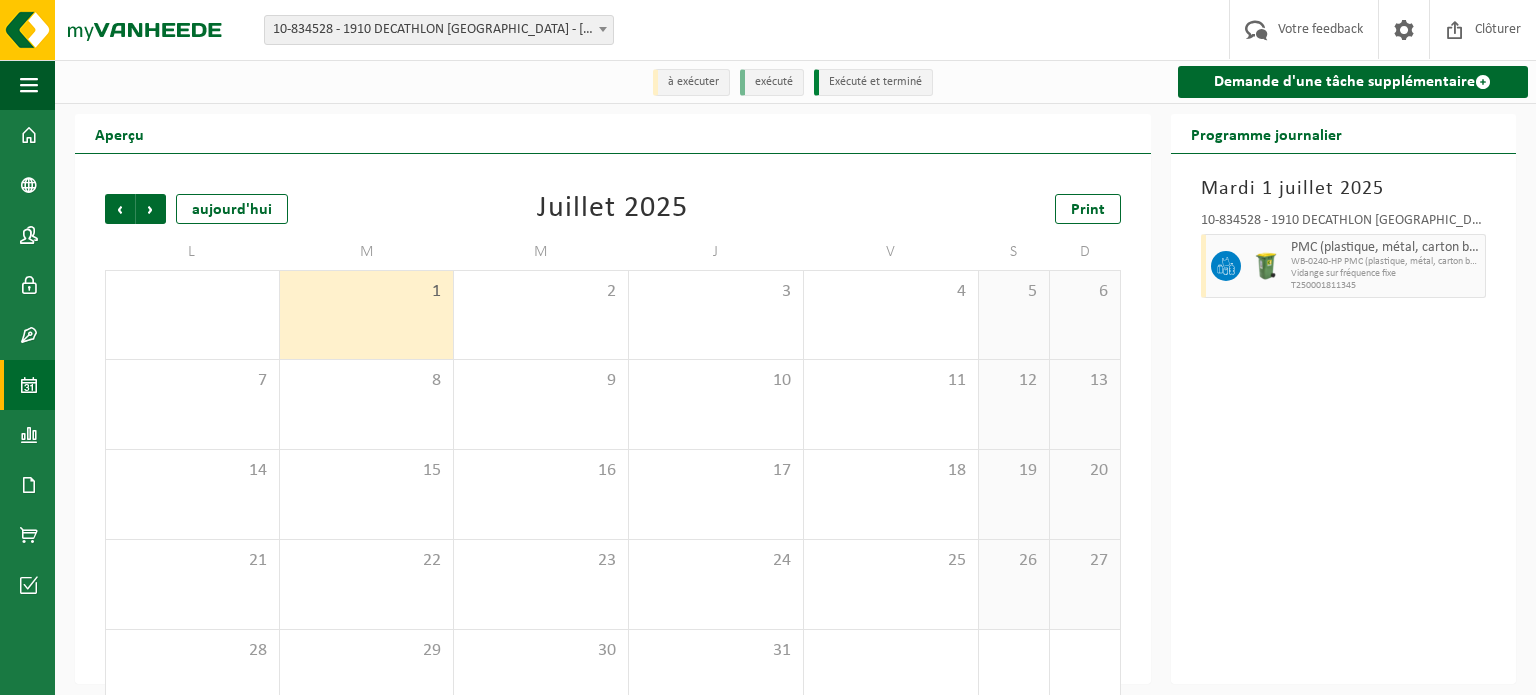 scroll, scrollTop: 0, scrollLeft: 0, axis: both 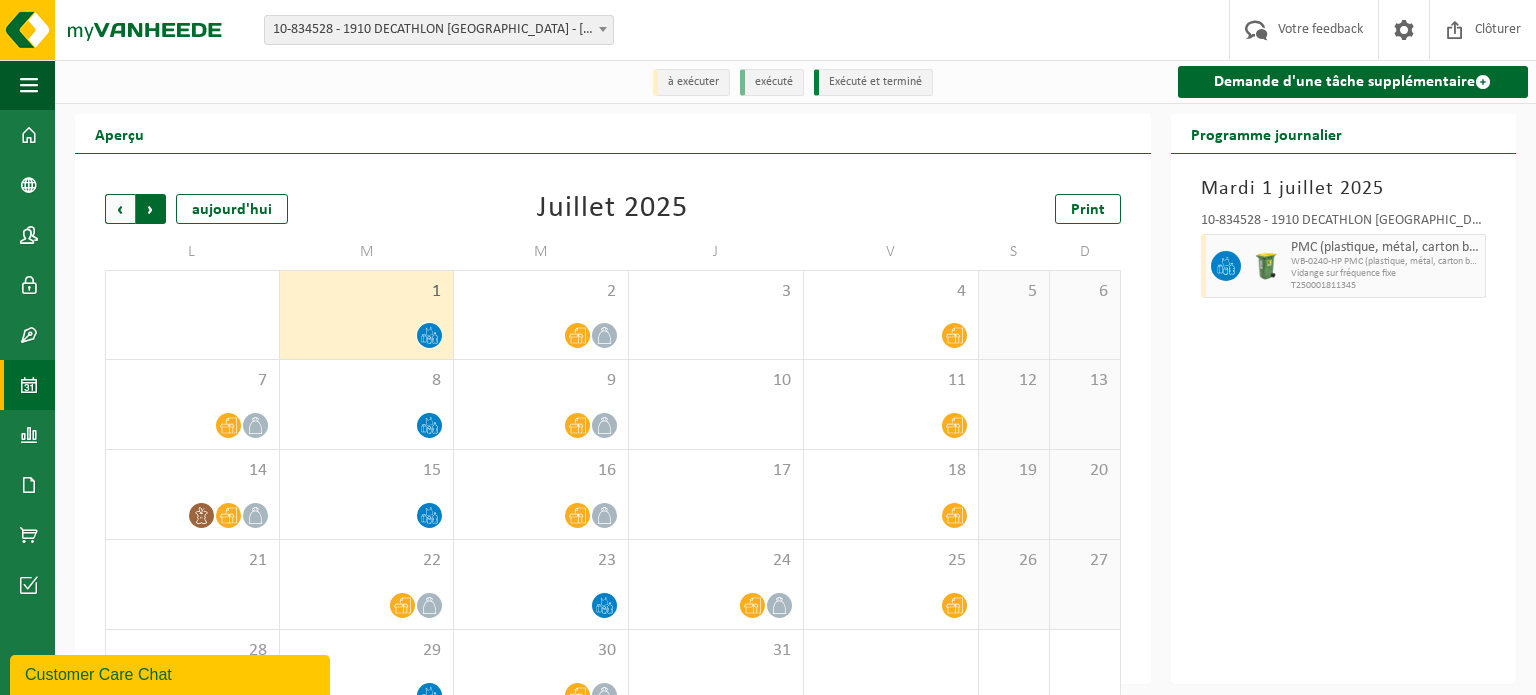 click on "Précédent" at bounding box center [120, 209] 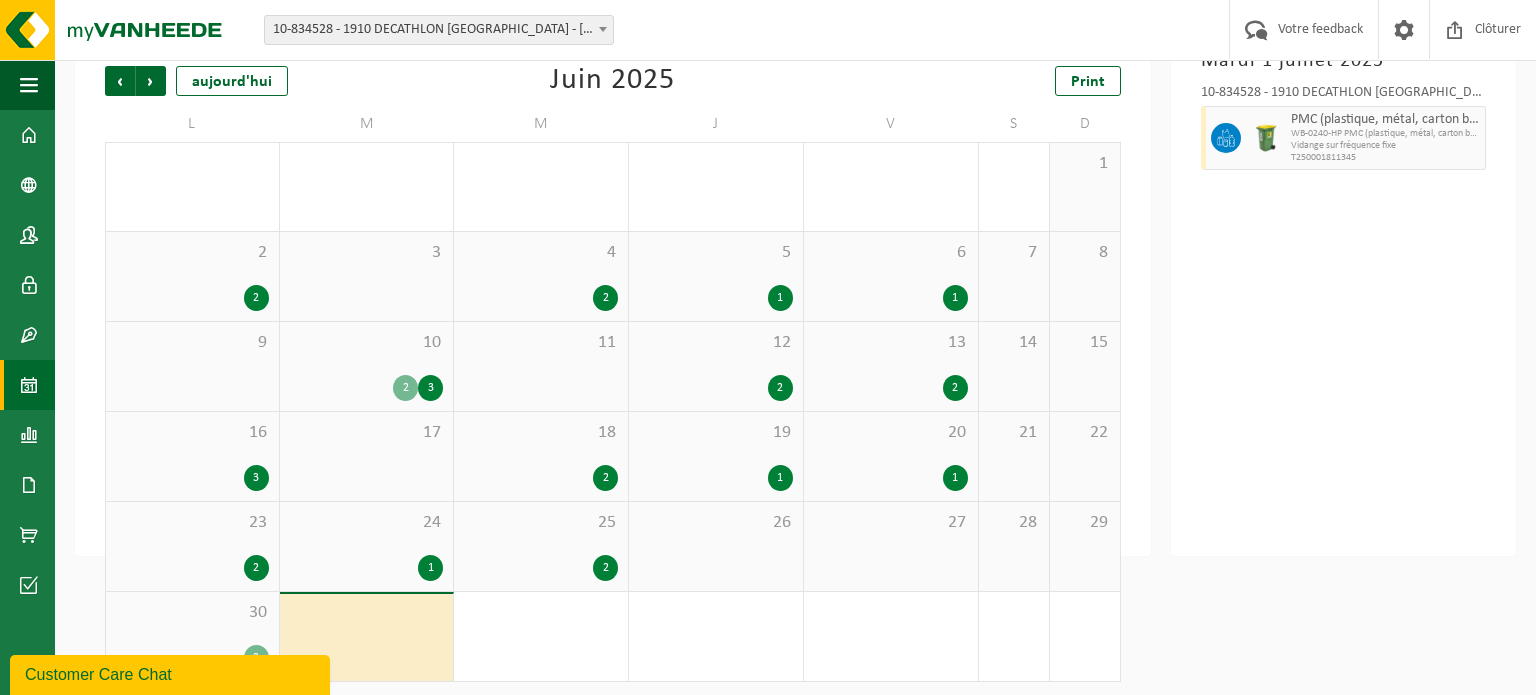 scroll, scrollTop: 135, scrollLeft: 0, axis: vertical 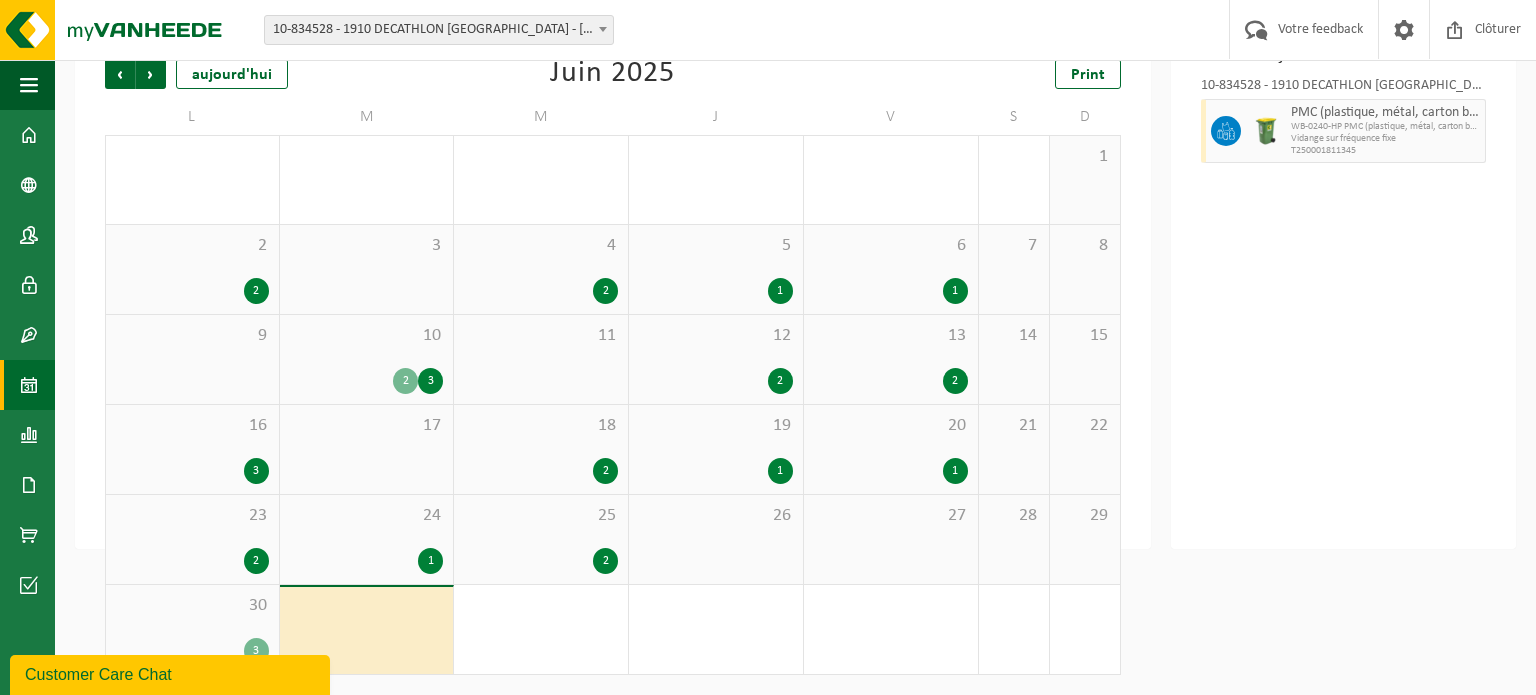 click on "24 1" at bounding box center [367, 539] 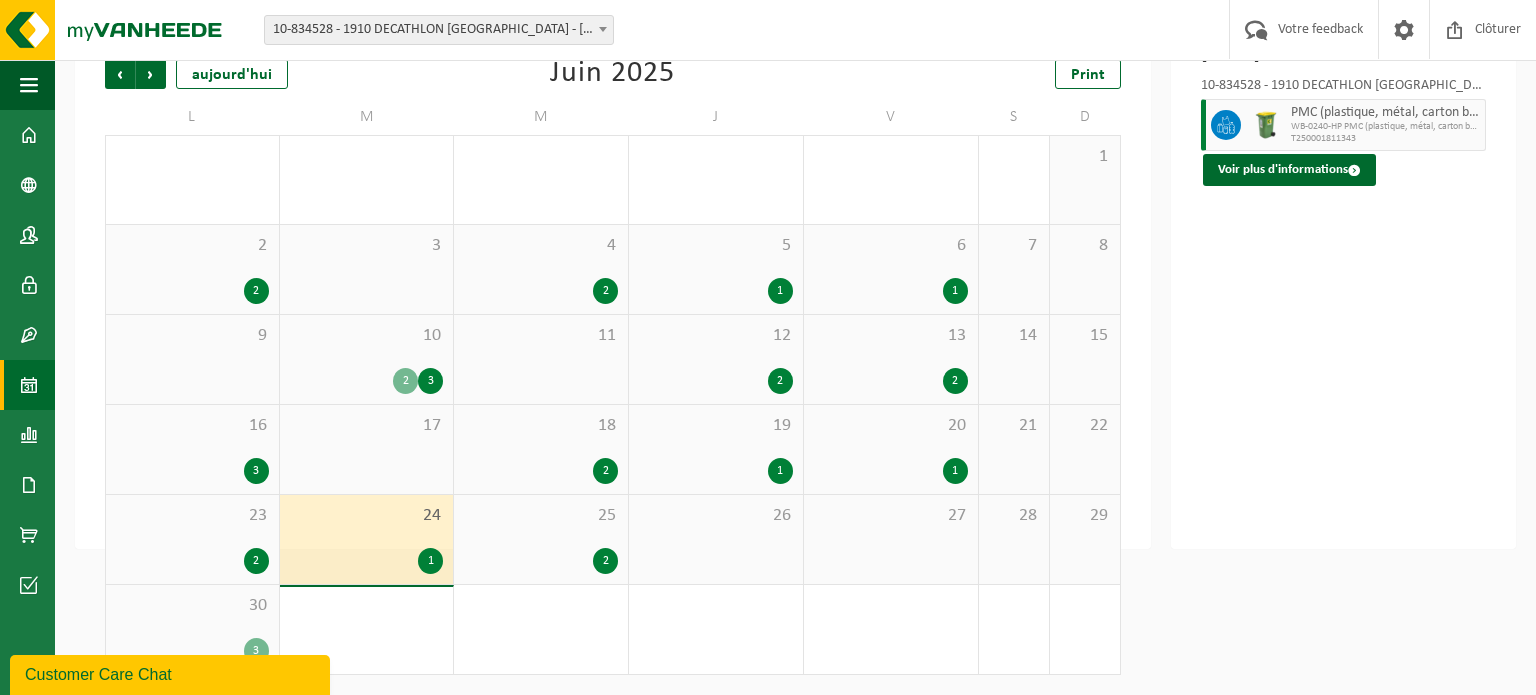 click on "23" at bounding box center (192, 516) 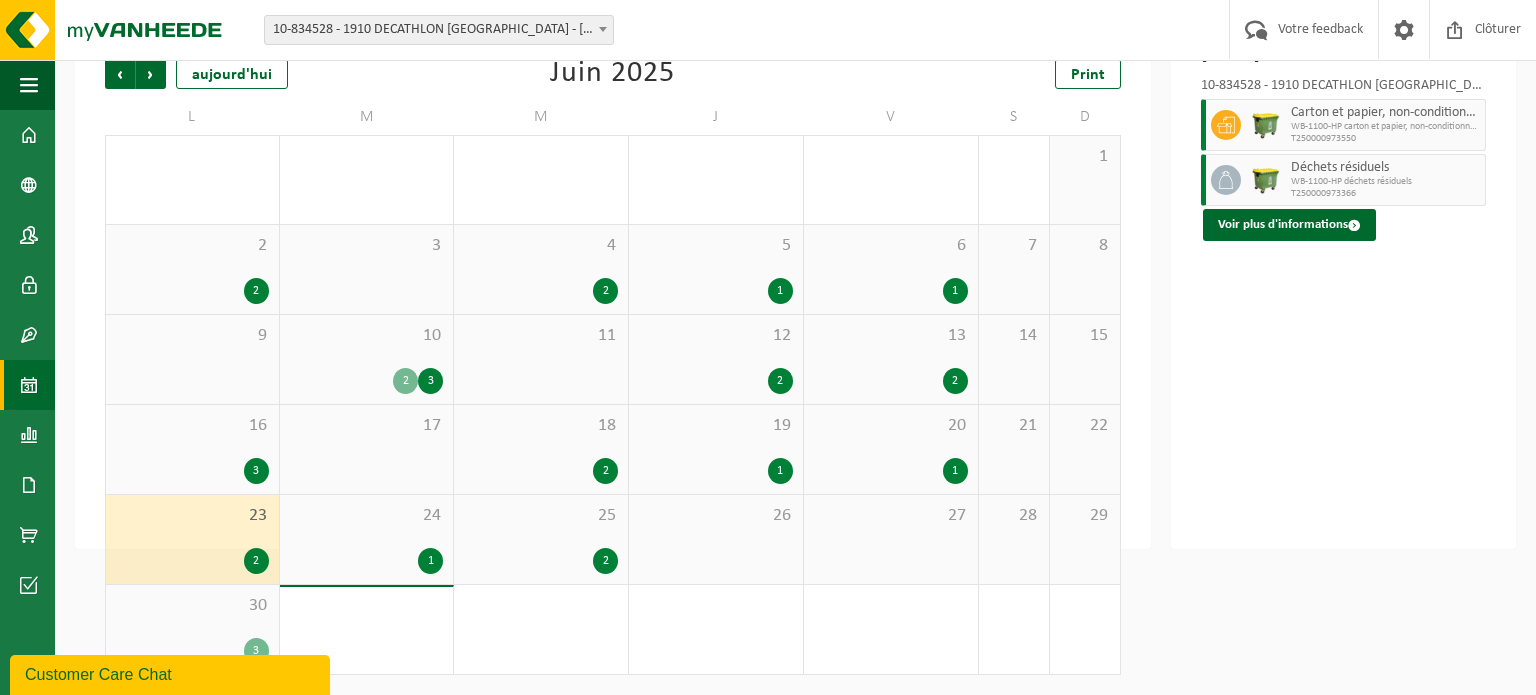 click on "25" at bounding box center (541, 516) 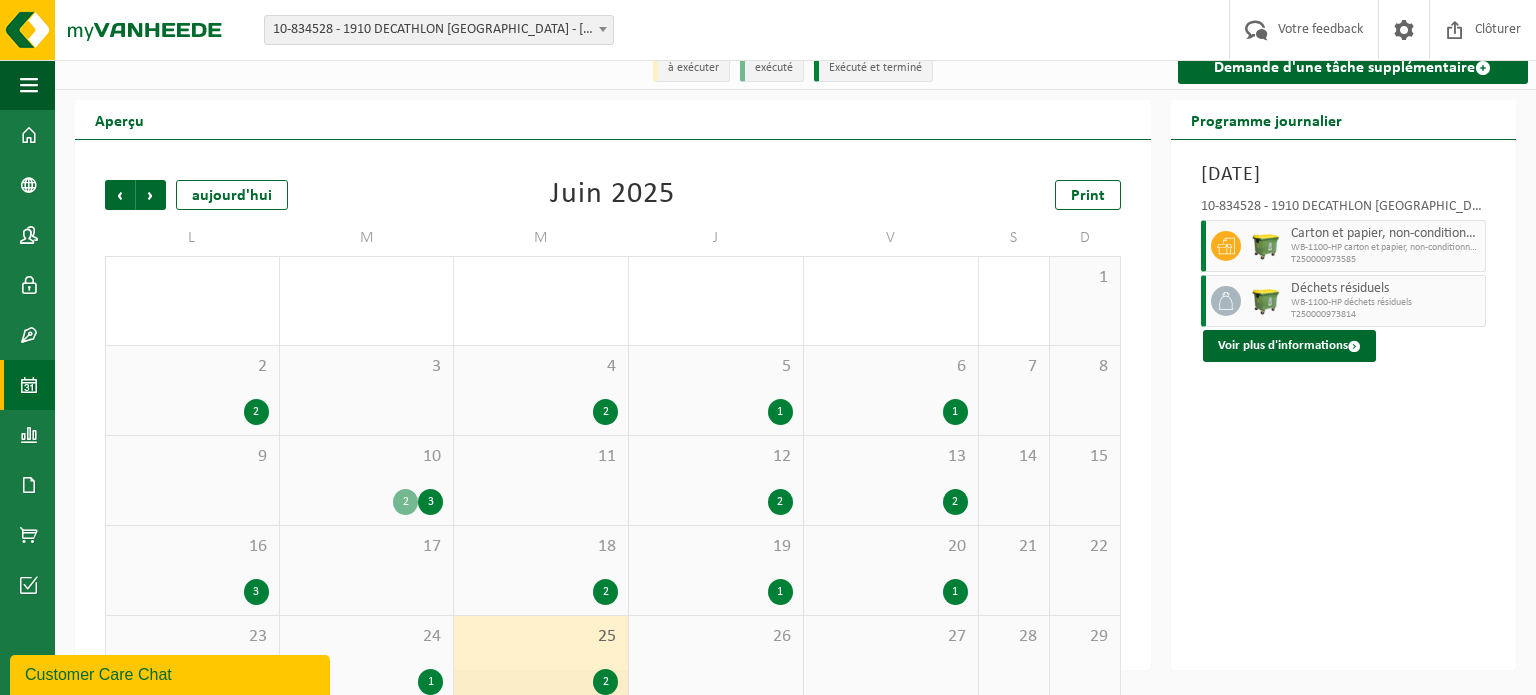 scroll, scrollTop: 34, scrollLeft: 0, axis: vertical 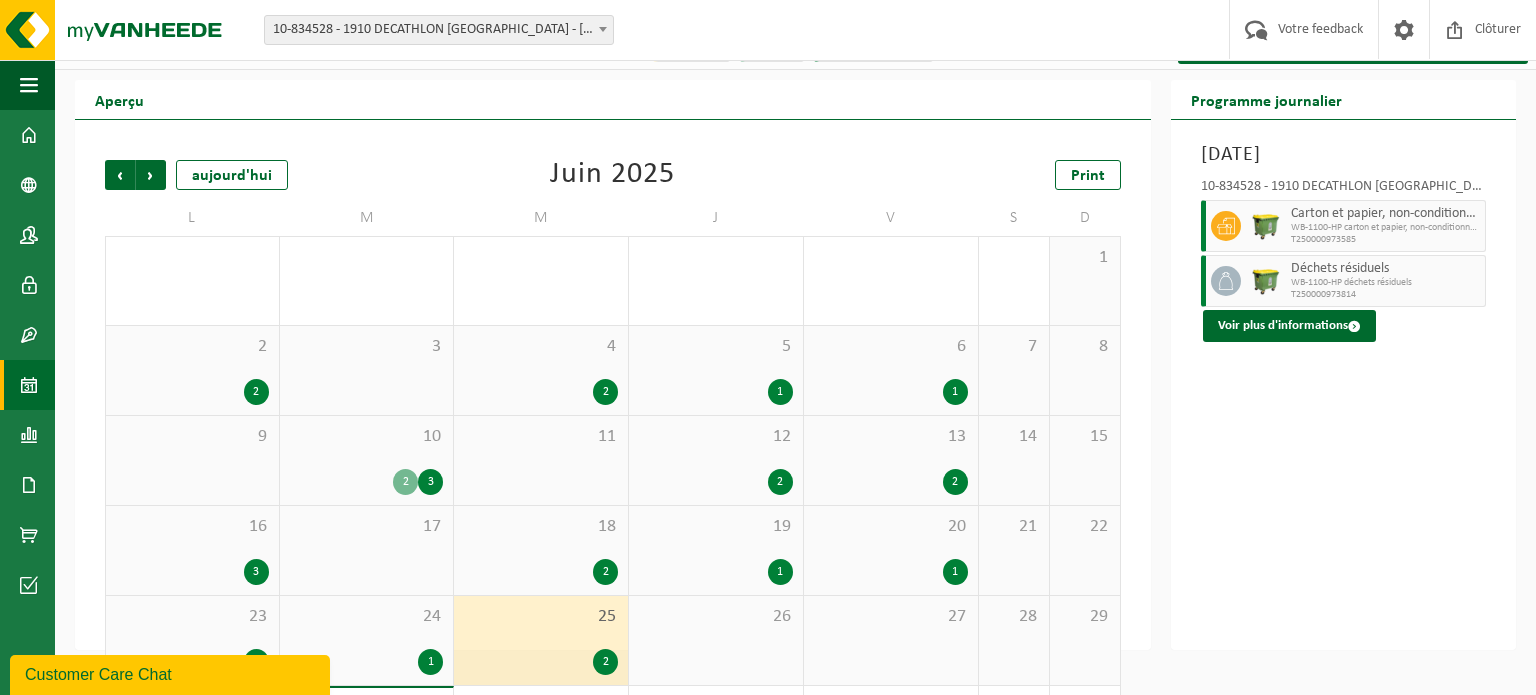click on "WB-1100-HP carton et papier, non-conditionné (industriel)" at bounding box center [1385, 228] 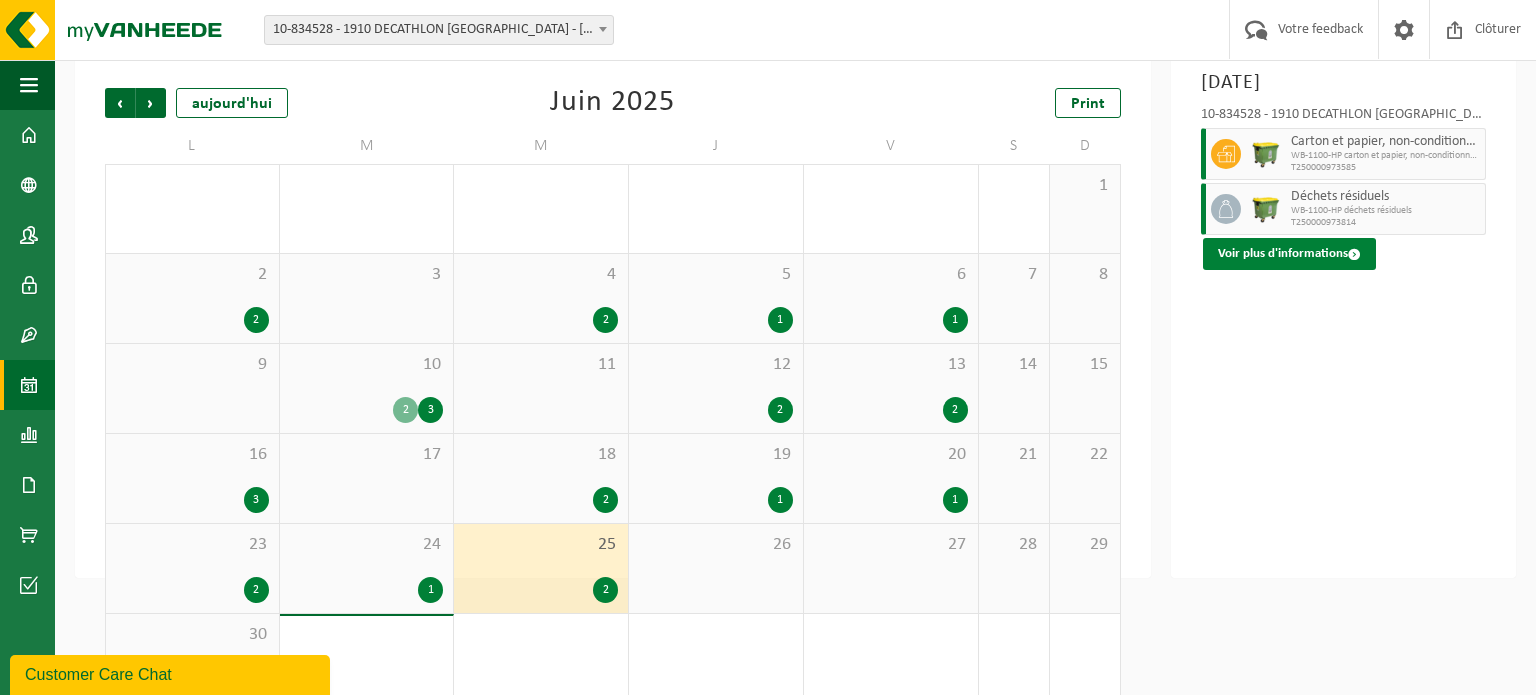 scroll, scrollTop: 104, scrollLeft: 0, axis: vertical 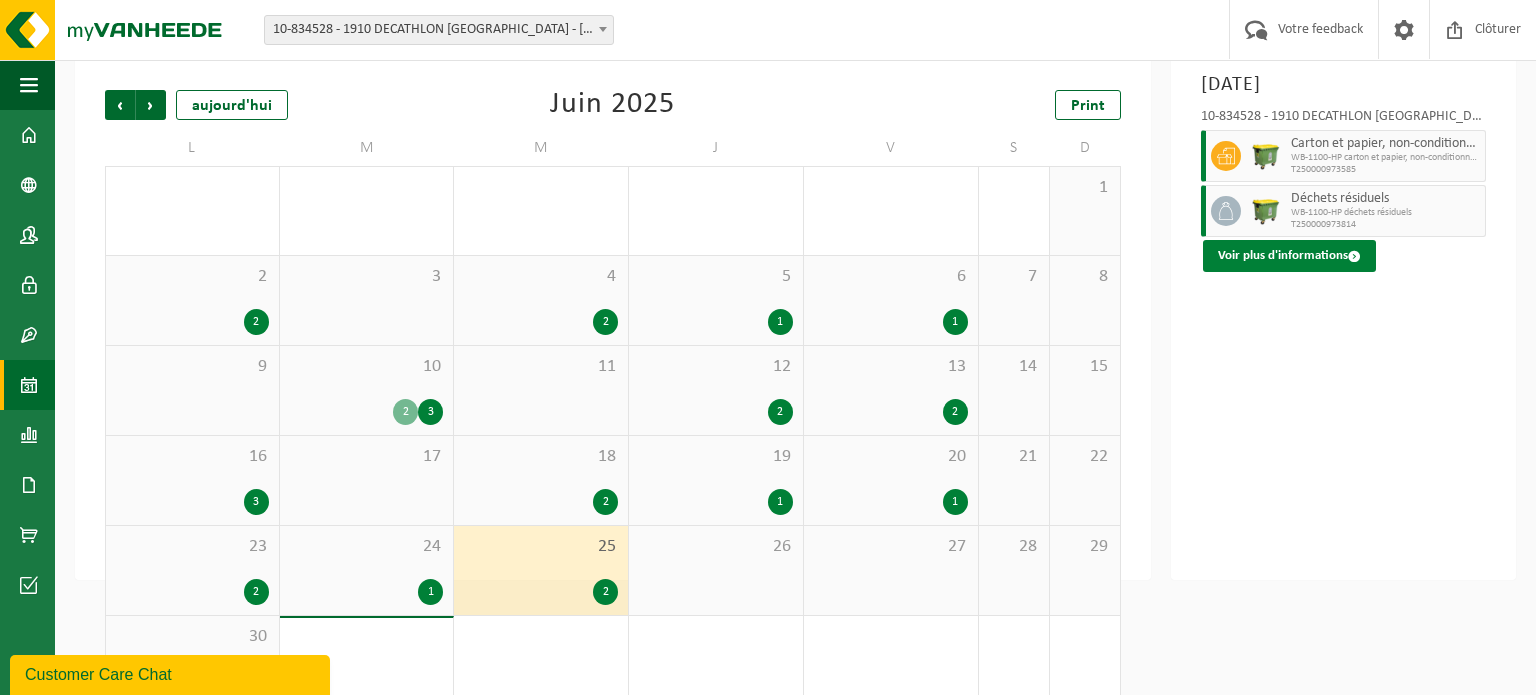 click on "Voir plus d'informations" at bounding box center (1289, 256) 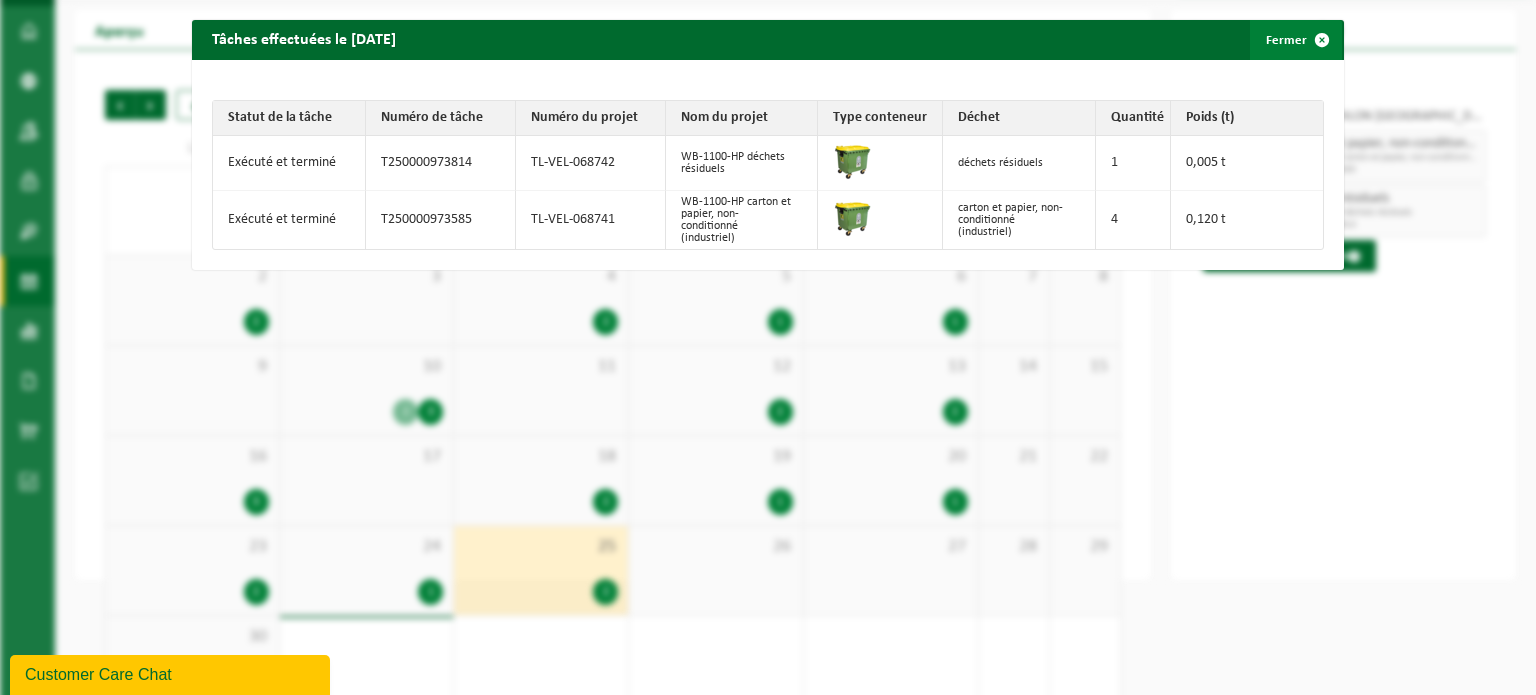 click at bounding box center (1322, 40) 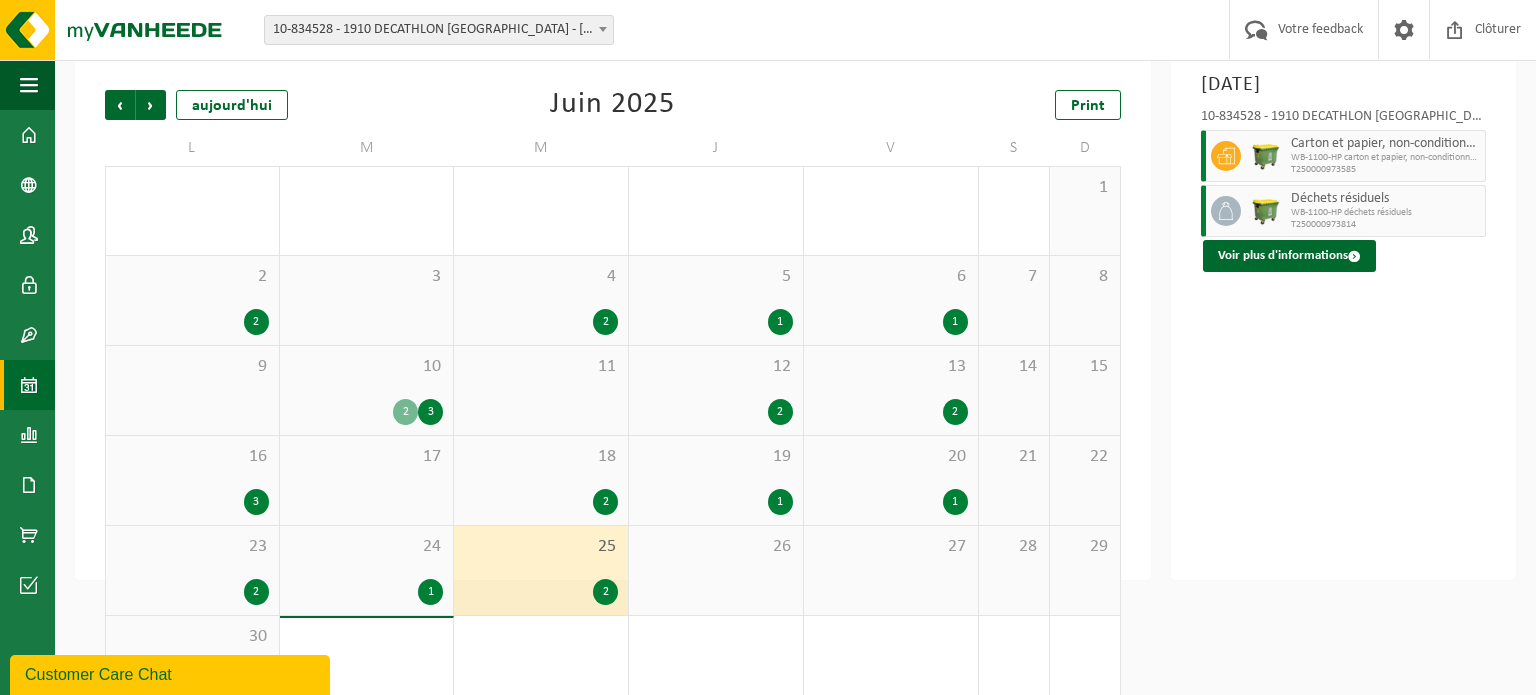 click on "1" at bounding box center [716, 502] 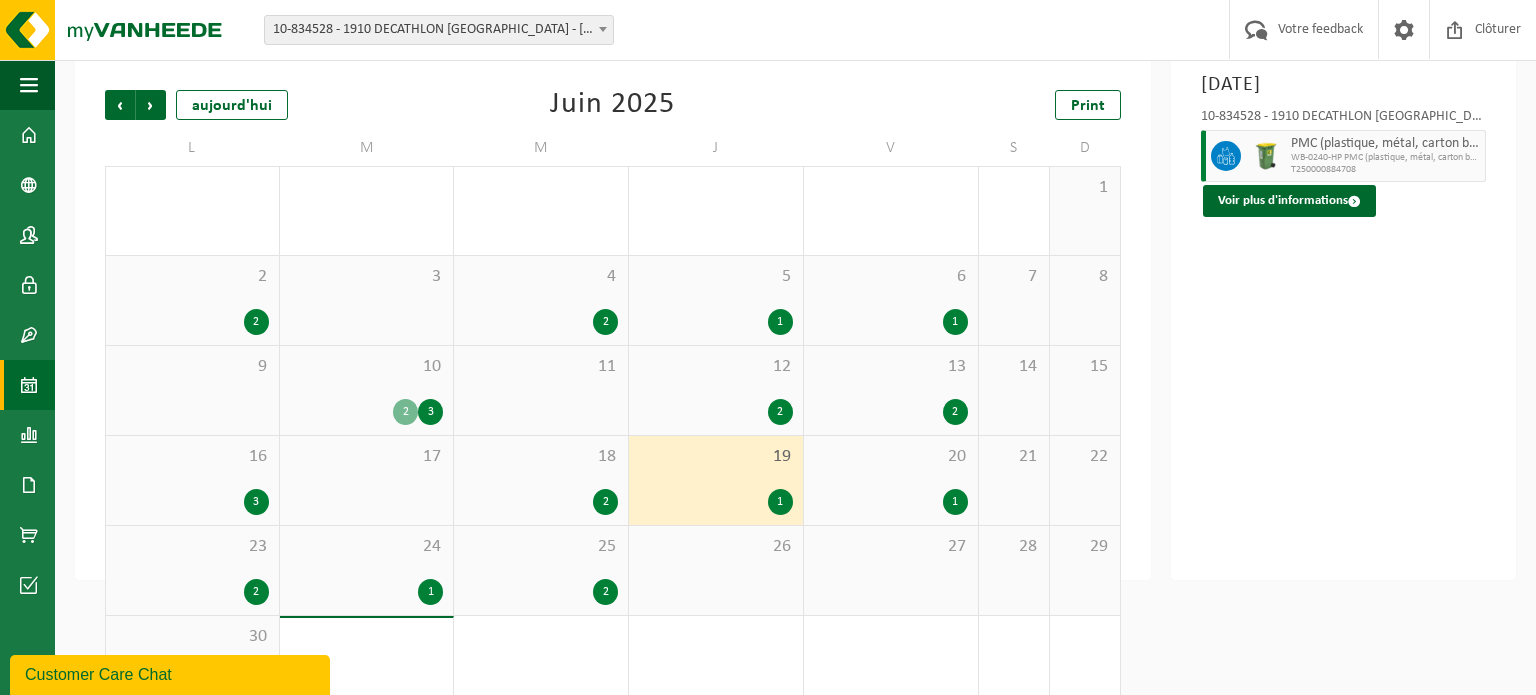 click on "25" at bounding box center [541, 547] 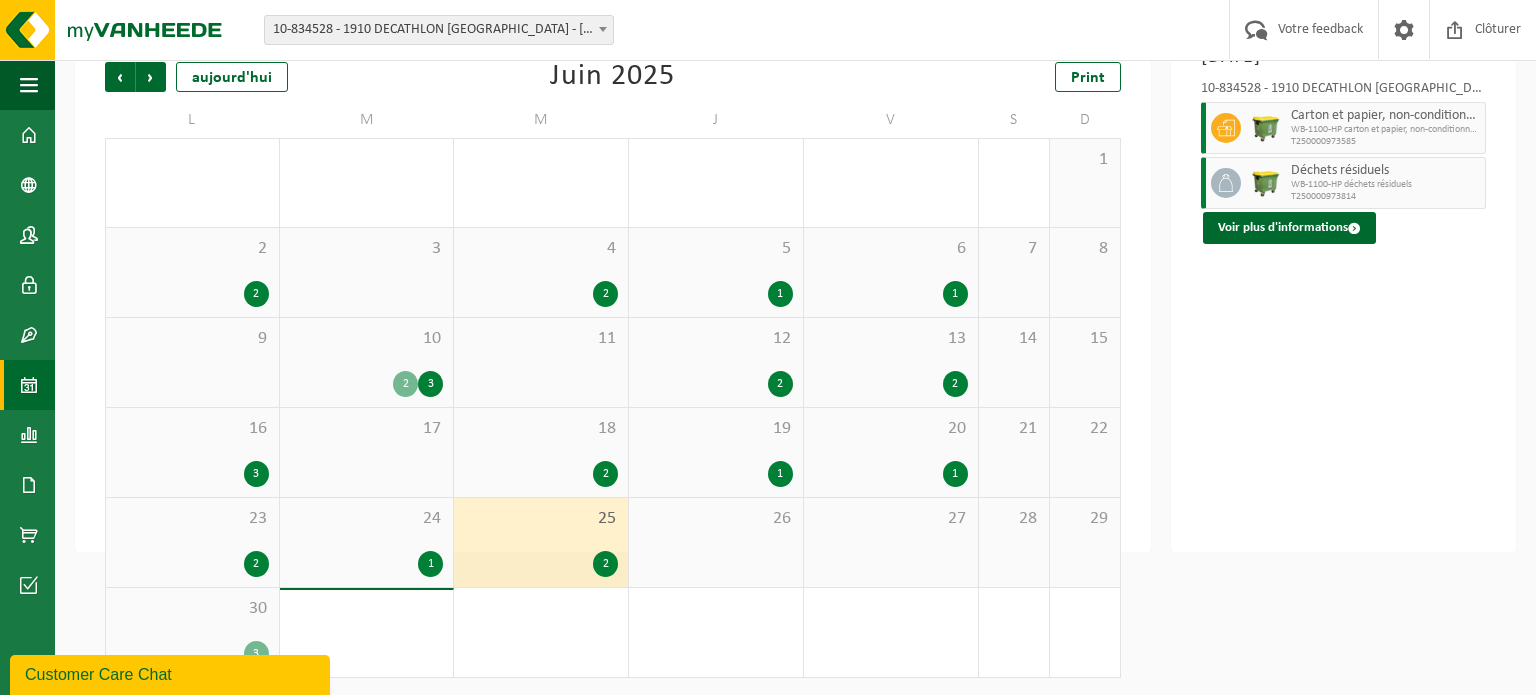 scroll, scrollTop: 126, scrollLeft: 0, axis: vertical 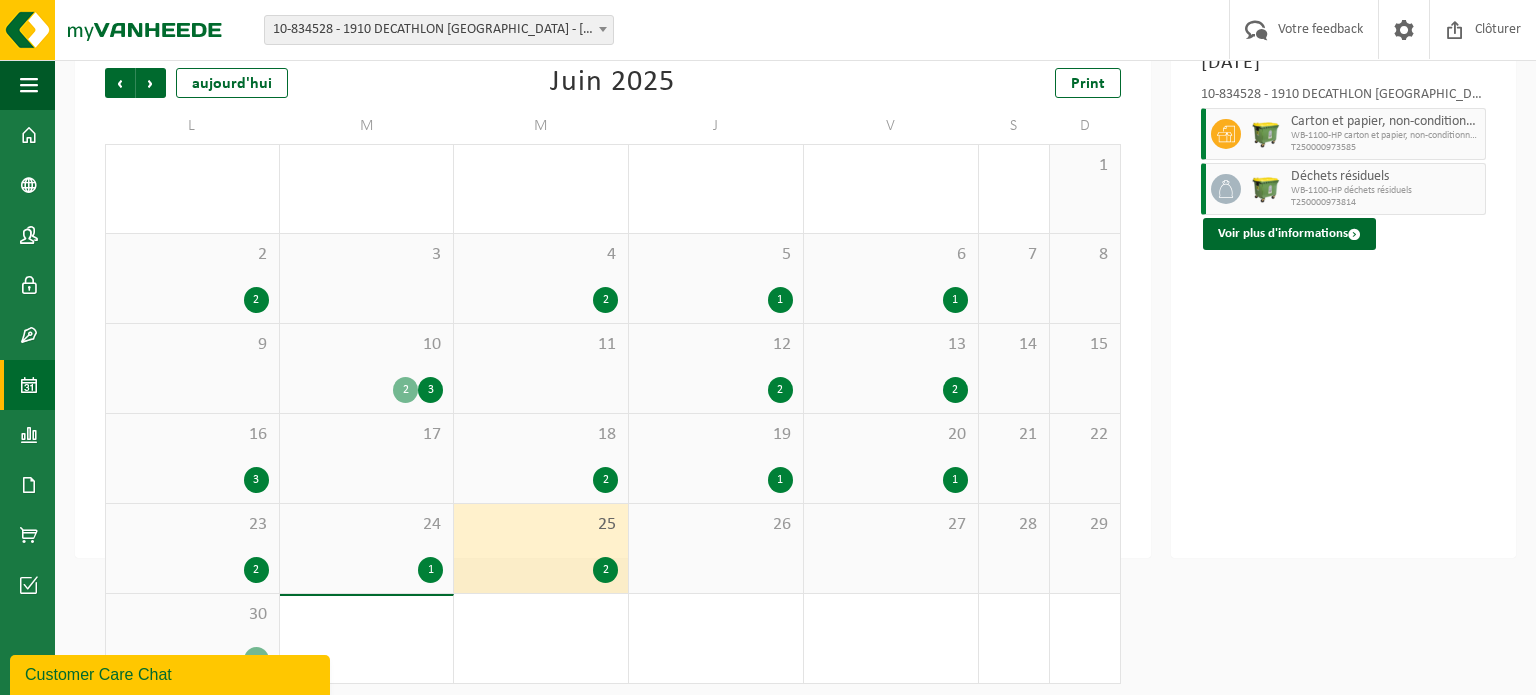 click on "24" at bounding box center [367, 525] 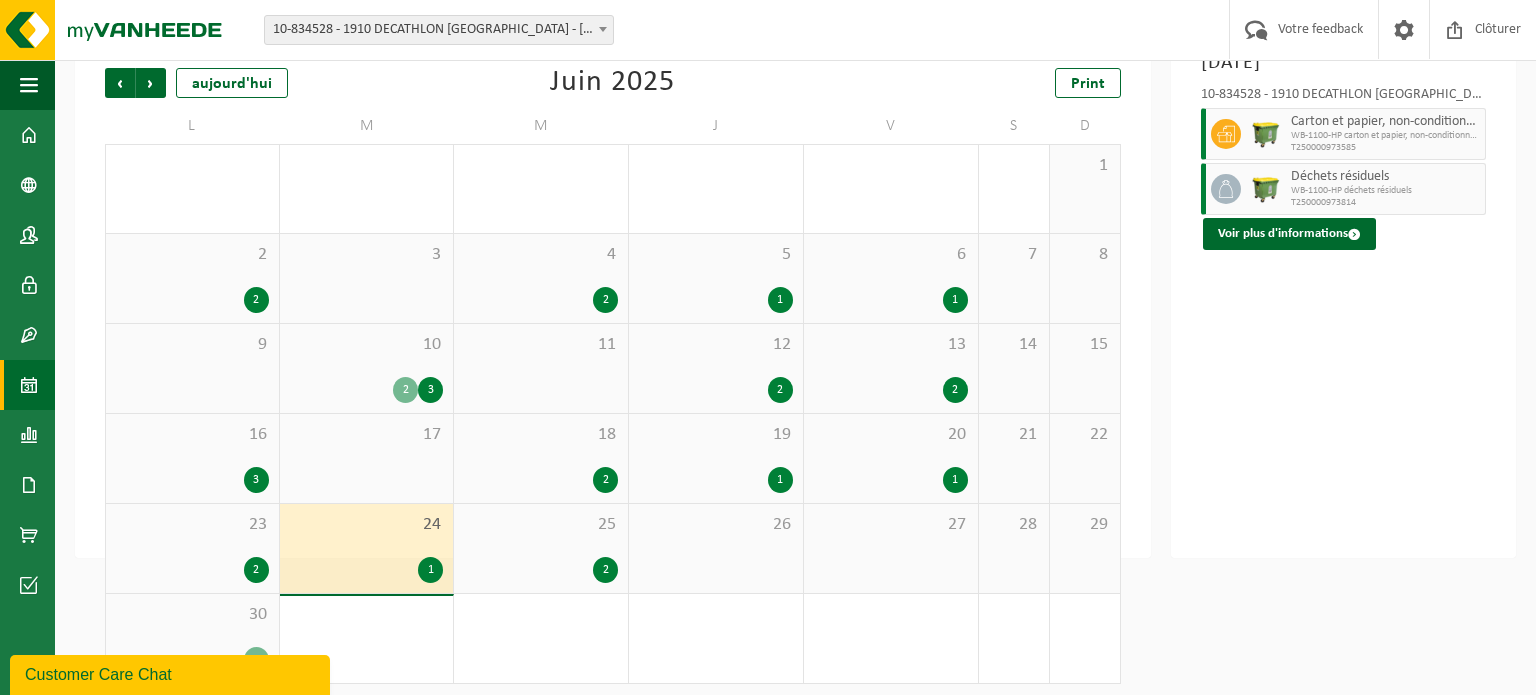 click on "23" at bounding box center [192, 525] 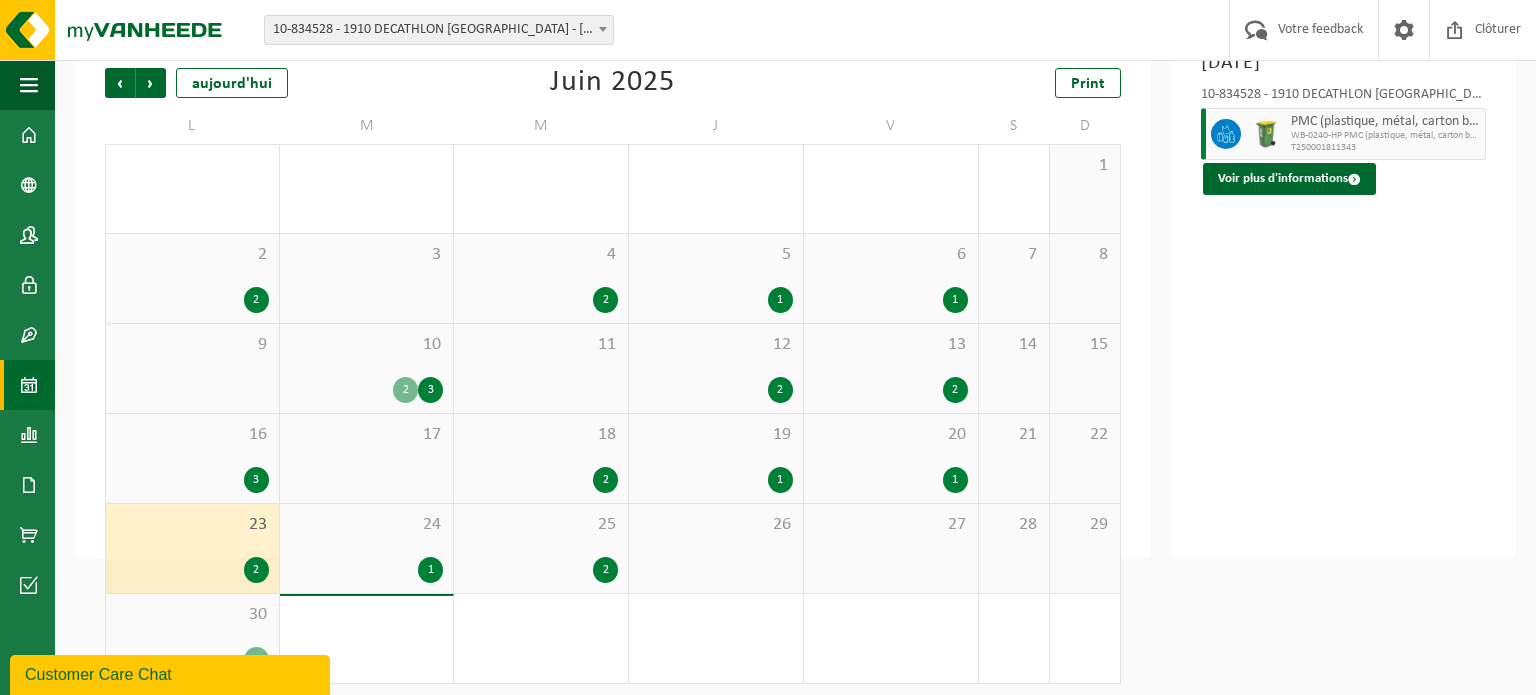 click on "26" at bounding box center [716, 548] 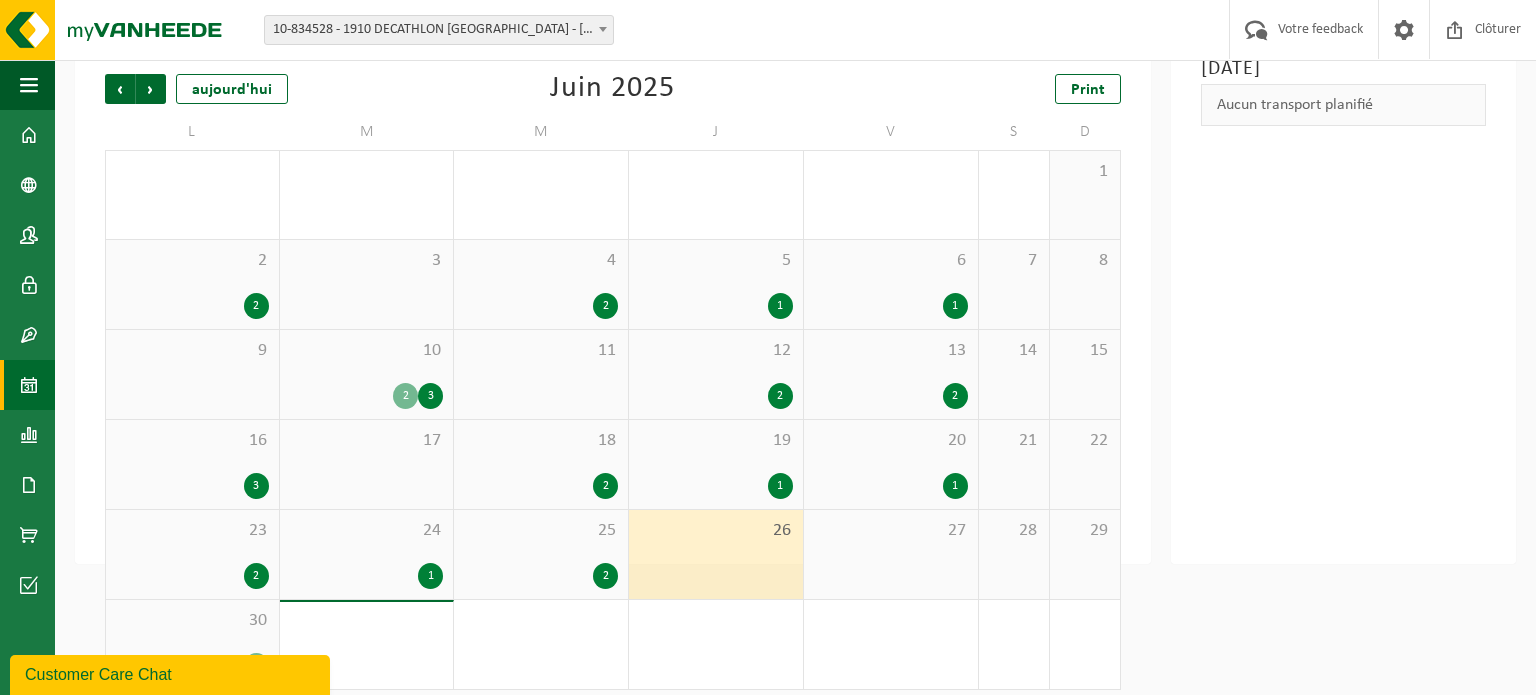 scroll, scrollTop: 135, scrollLeft: 0, axis: vertical 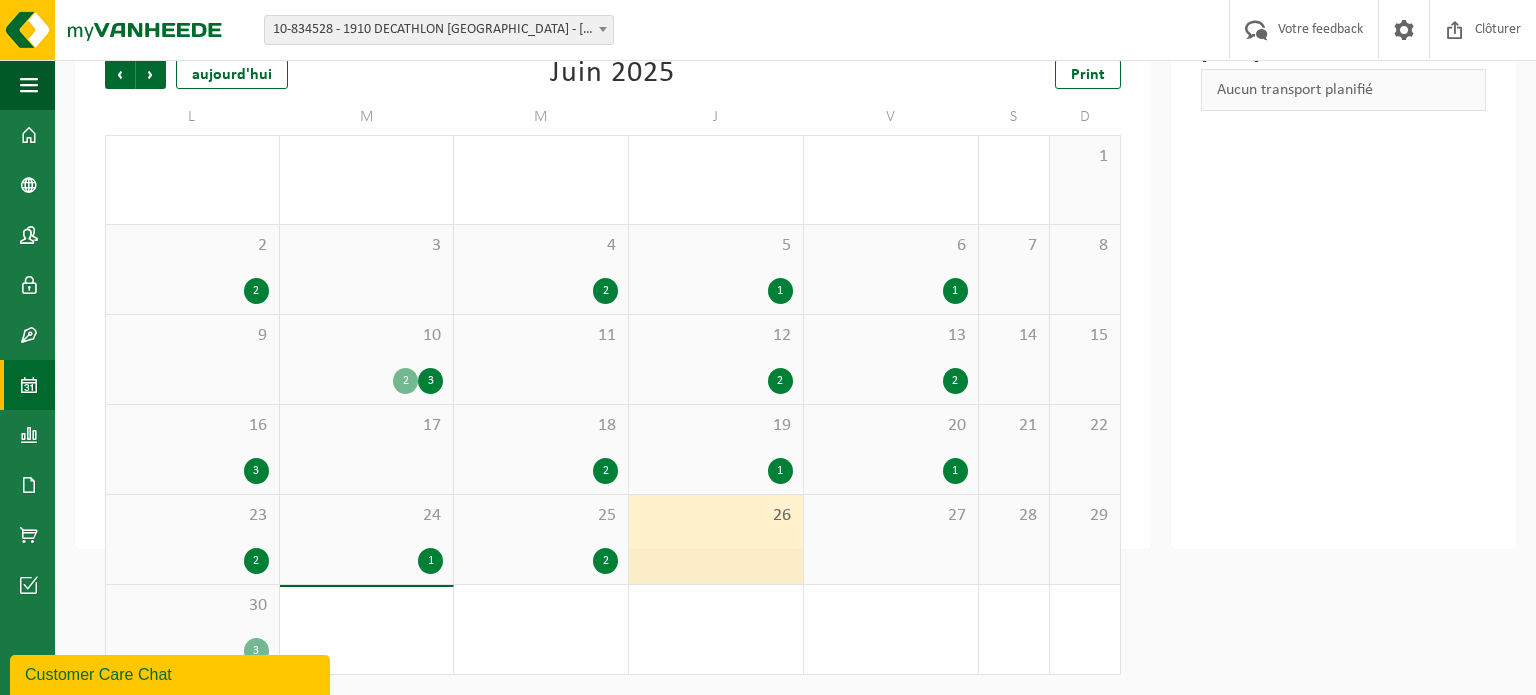 click on "4" at bounding box center (891, 629) 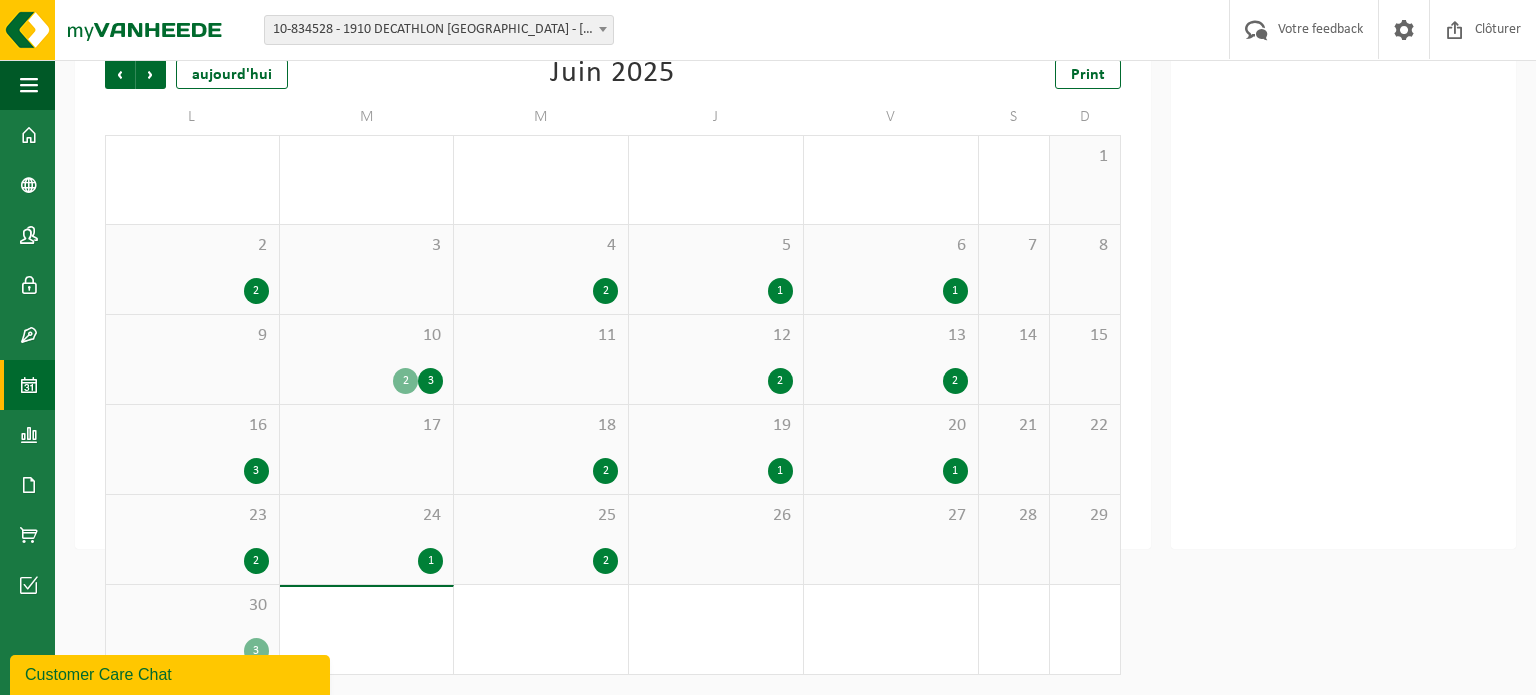 click on "27" at bounding box center (891, 539) 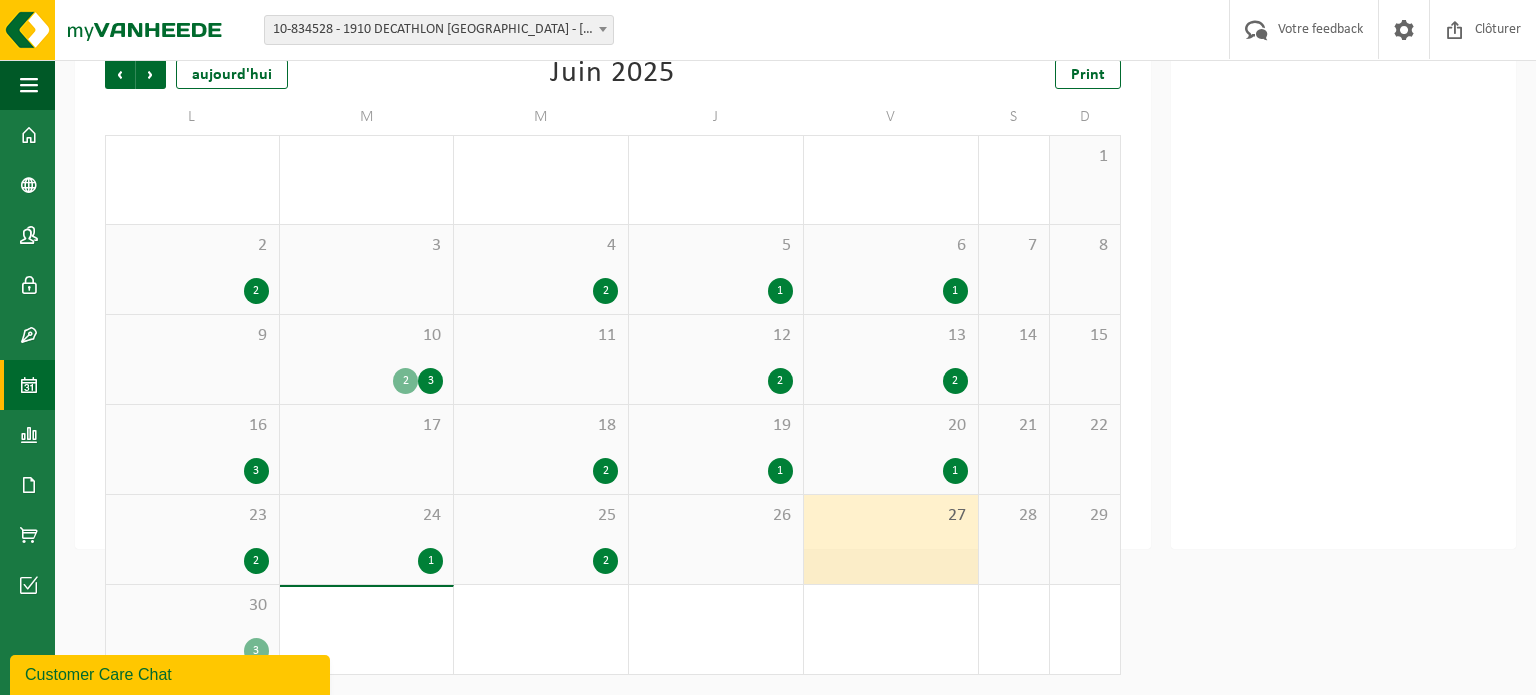 click on "1" at bounding box center [891, 471] 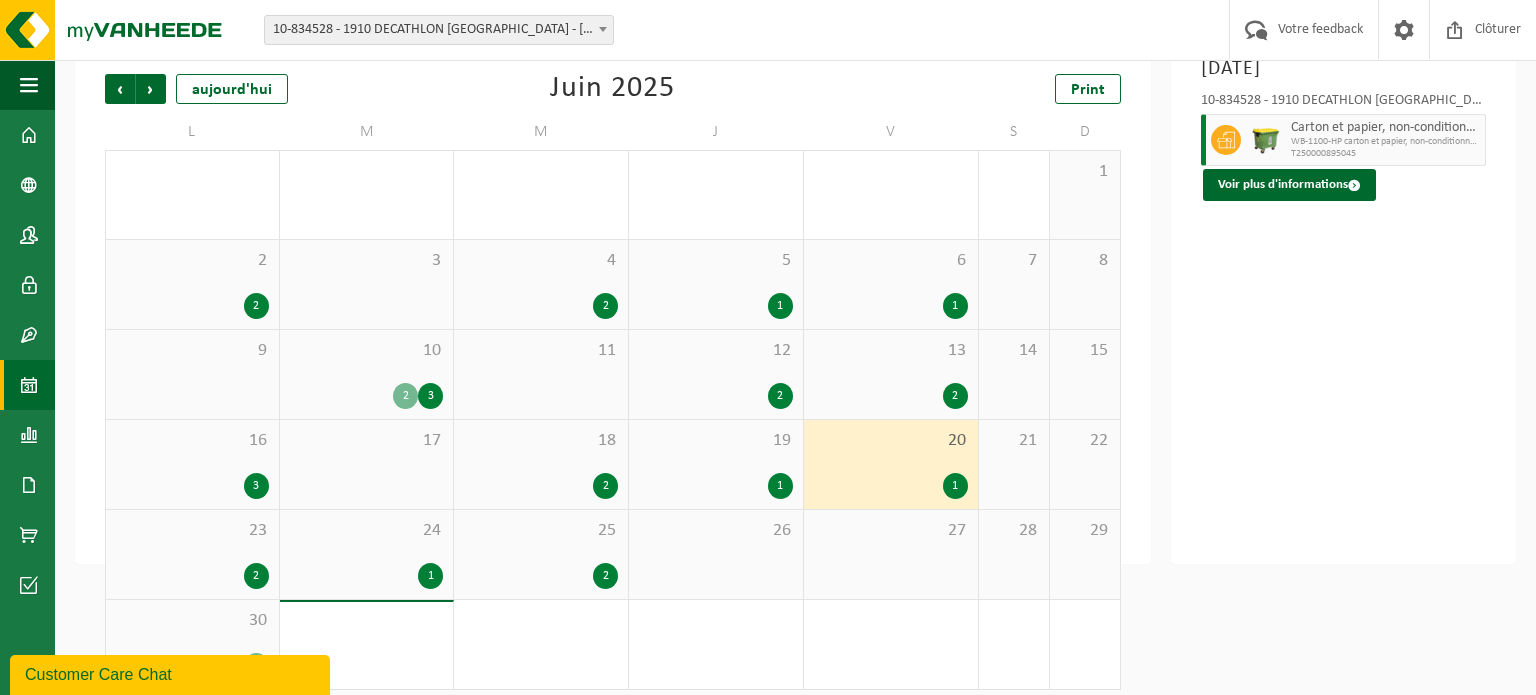 scroll, scrollTop: 135, scrollLeft: 0, axis: vertical 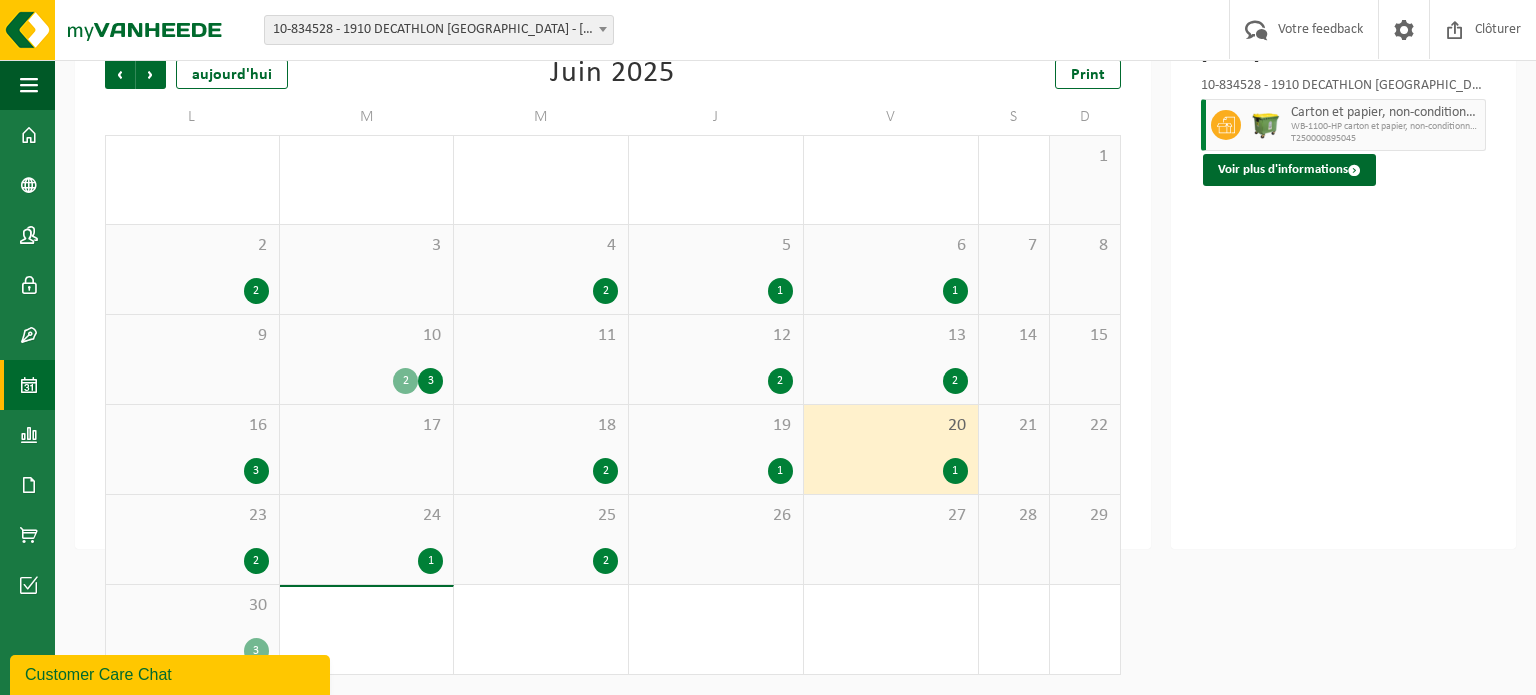 click on "27" at bounding box center [891, 539] 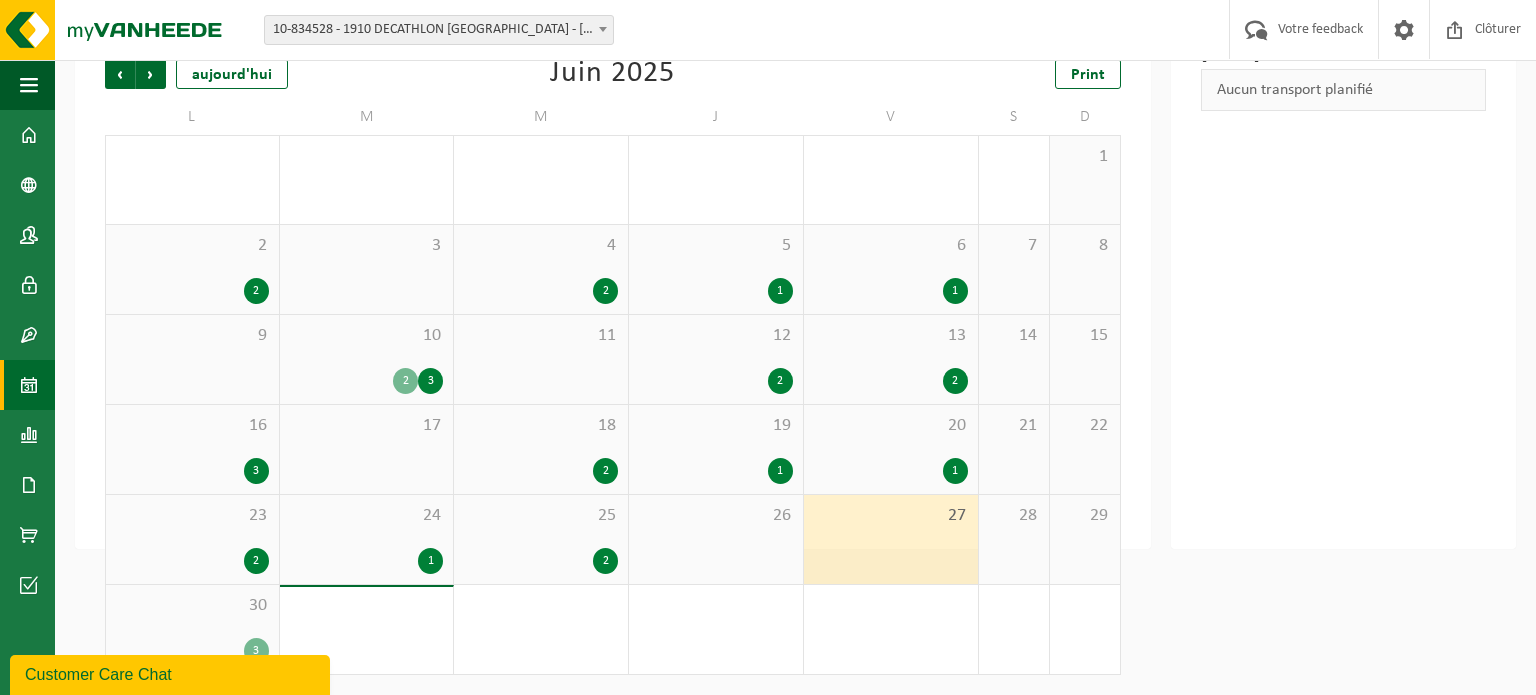 click on "26" at bounding box center [716, 539] 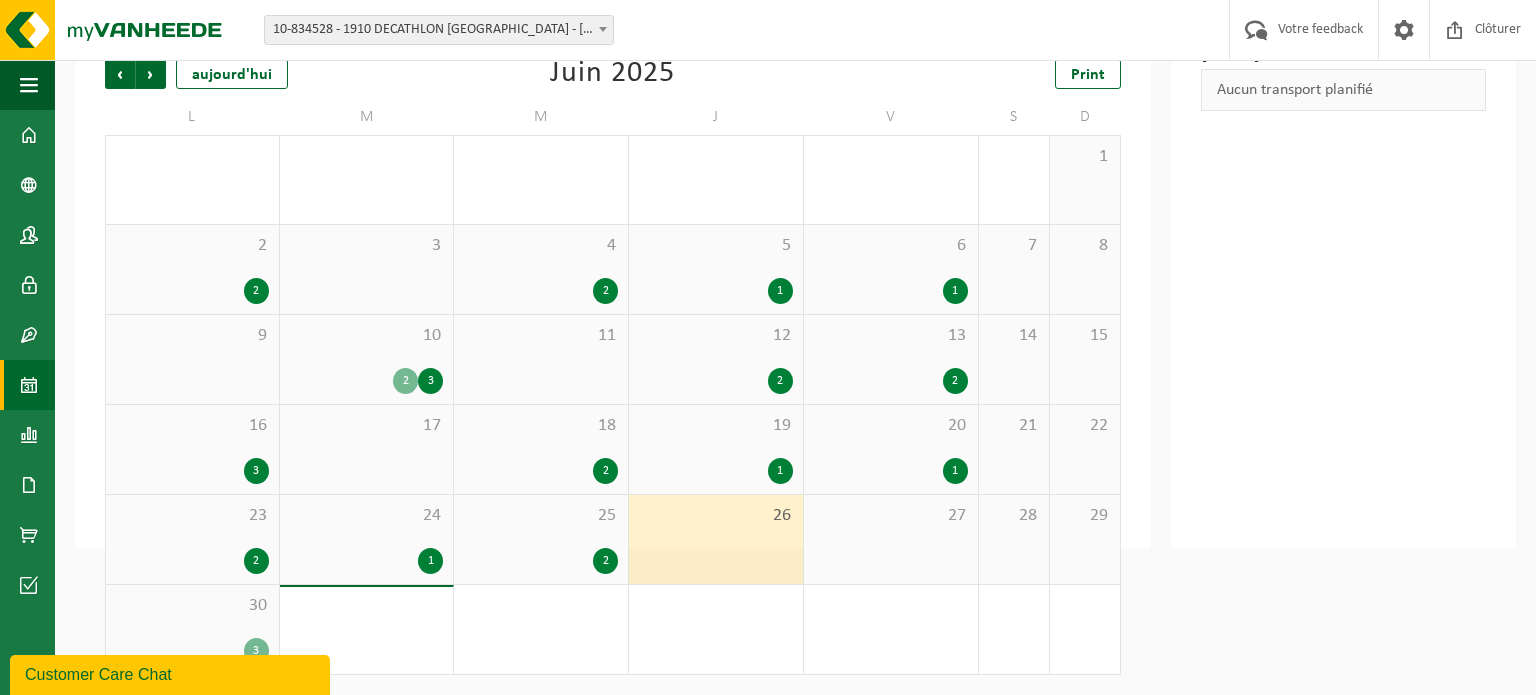 click on "27" at bounding box center (891, 516) 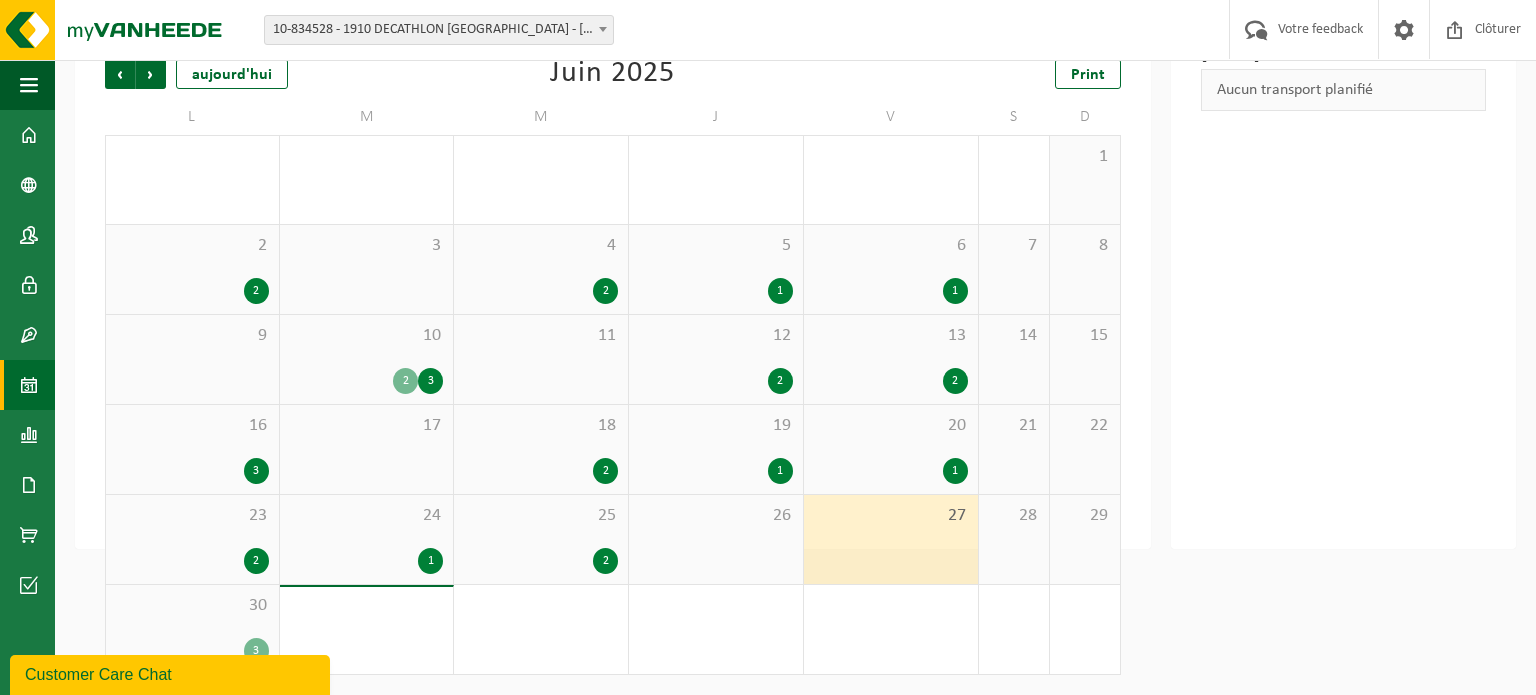 click on "28" at bounding box center (1014, 516) 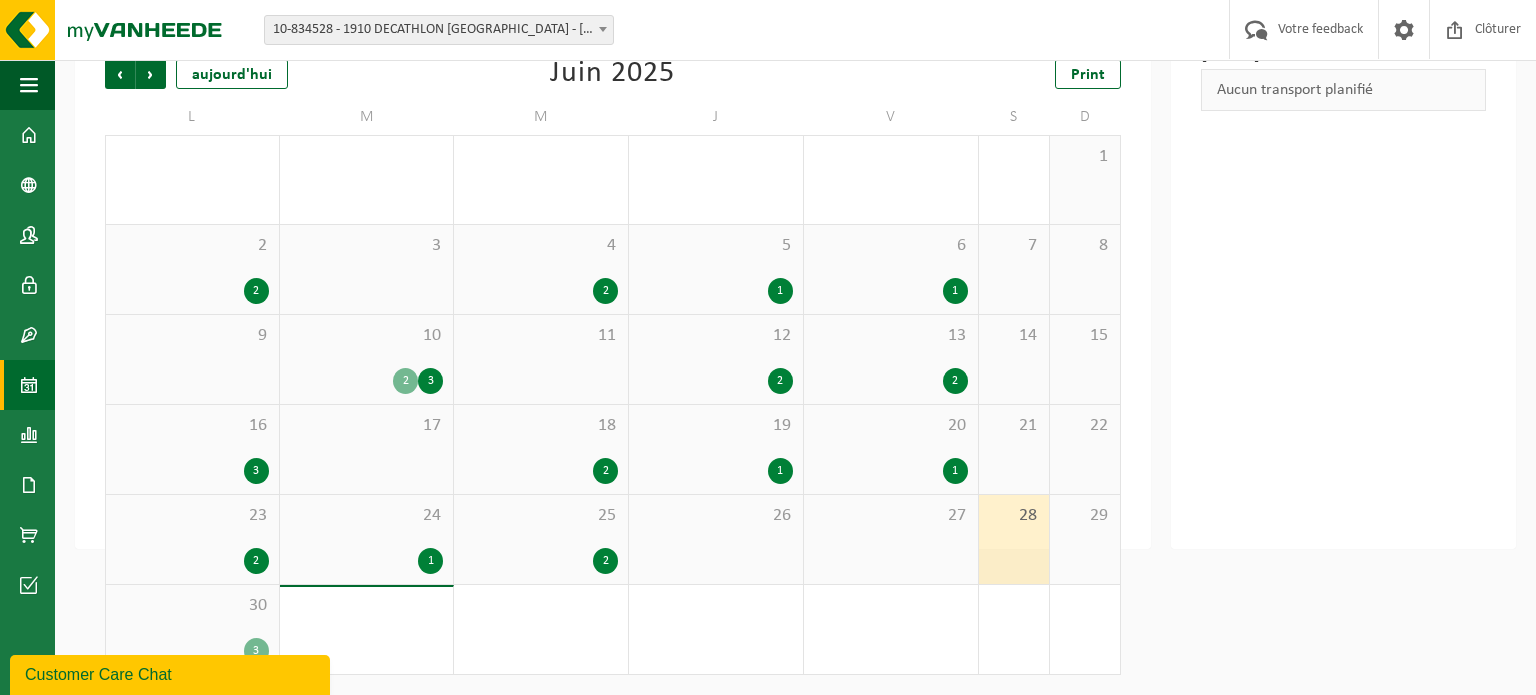 click on "14" at bounding box center [1014, 359] 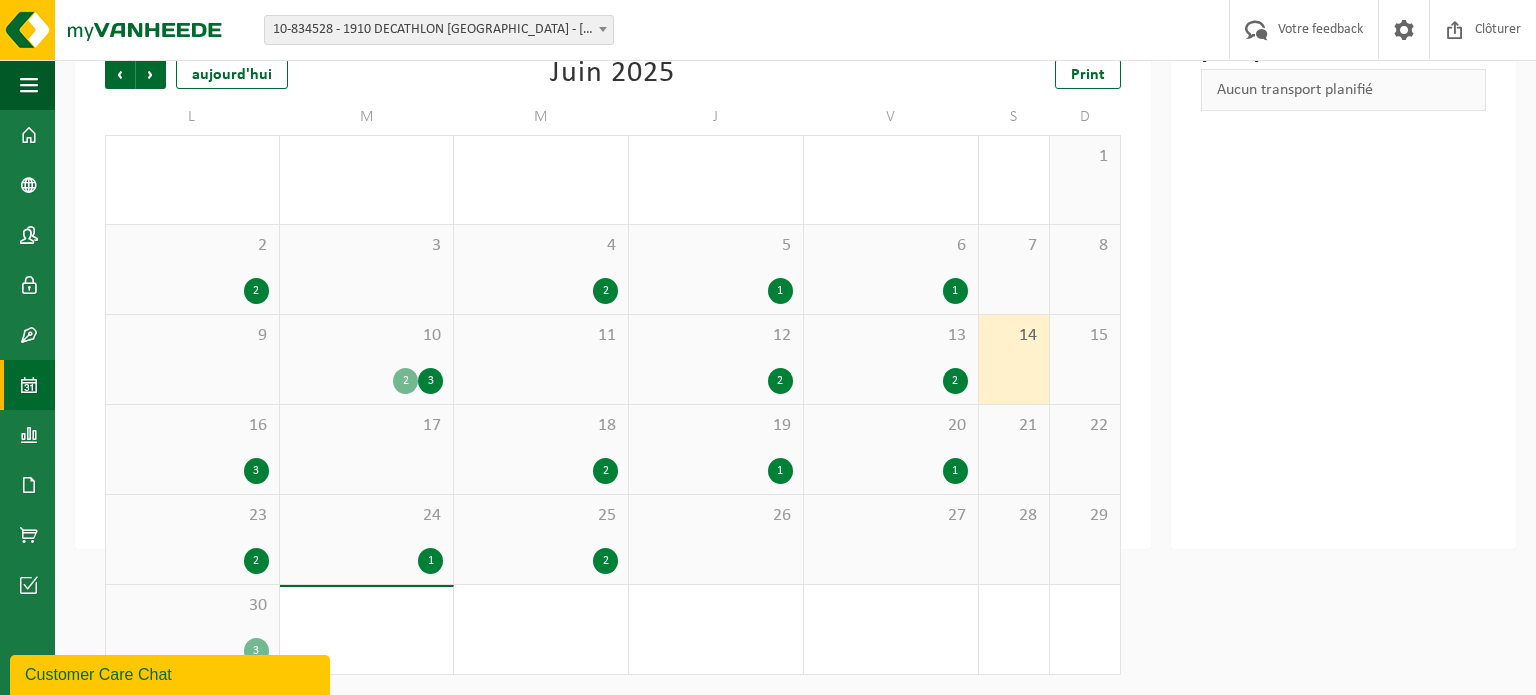 drag, startPoint x: 937, startPoint y: 564, endPoint x: 975, endPoint y: 548, distance: 41.231056 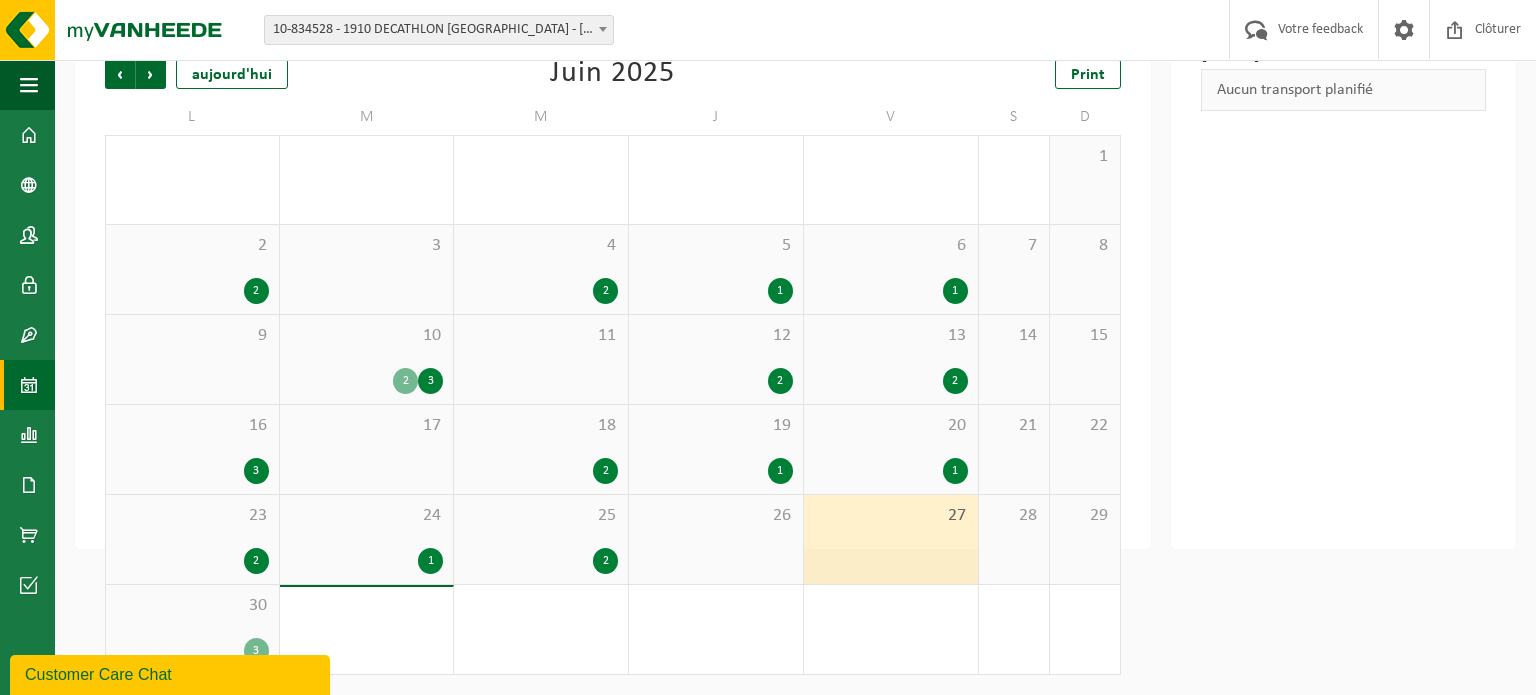 click on "28" at bounding box center (1014, 539) 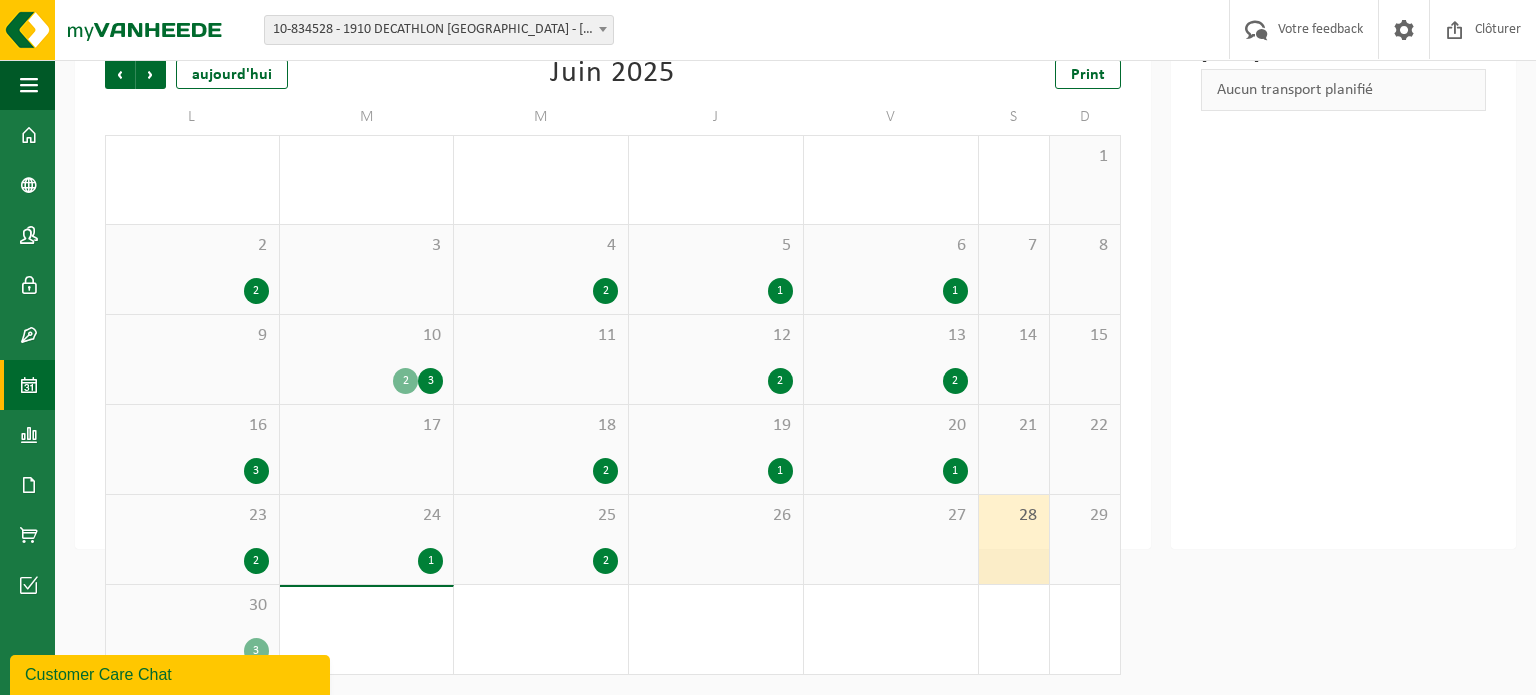 click on "30" at bounding box center (192, 606) 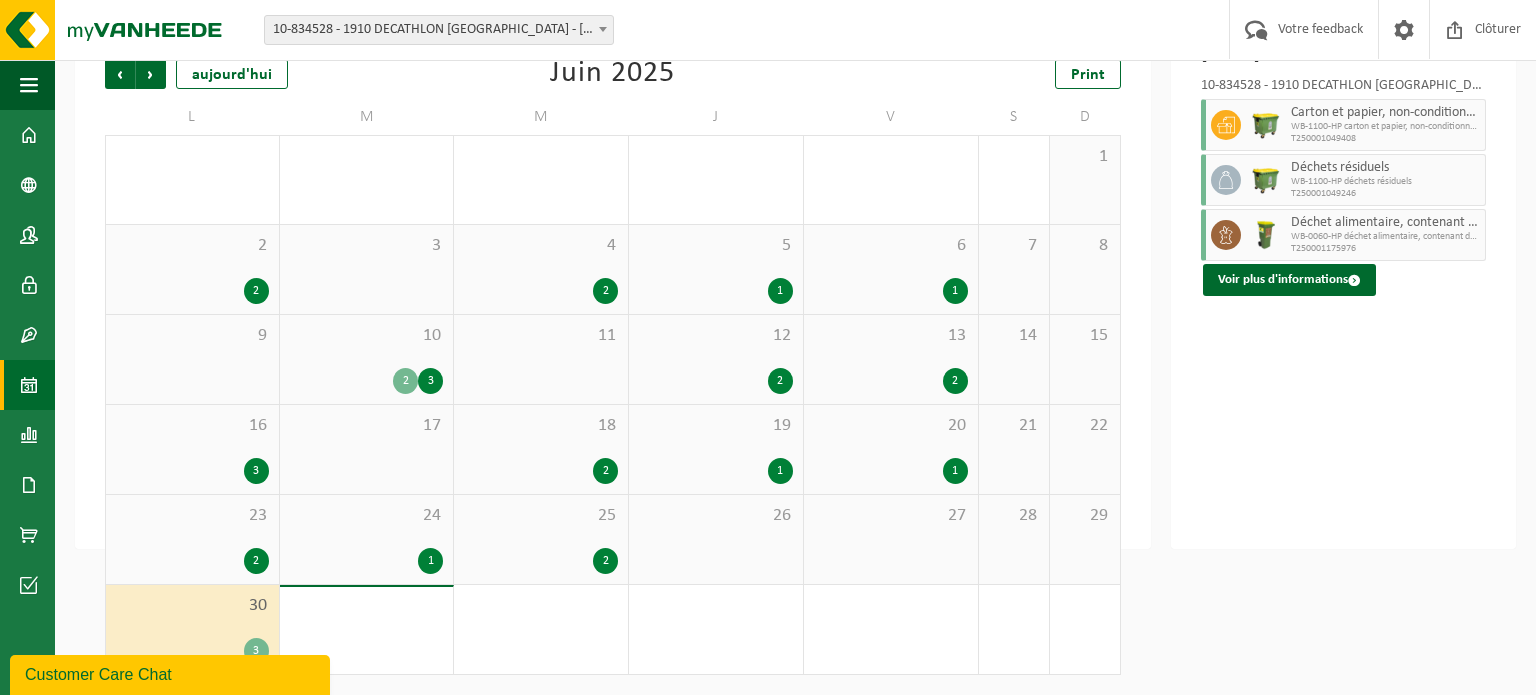 click on "27" at bounding box center [891, 516] 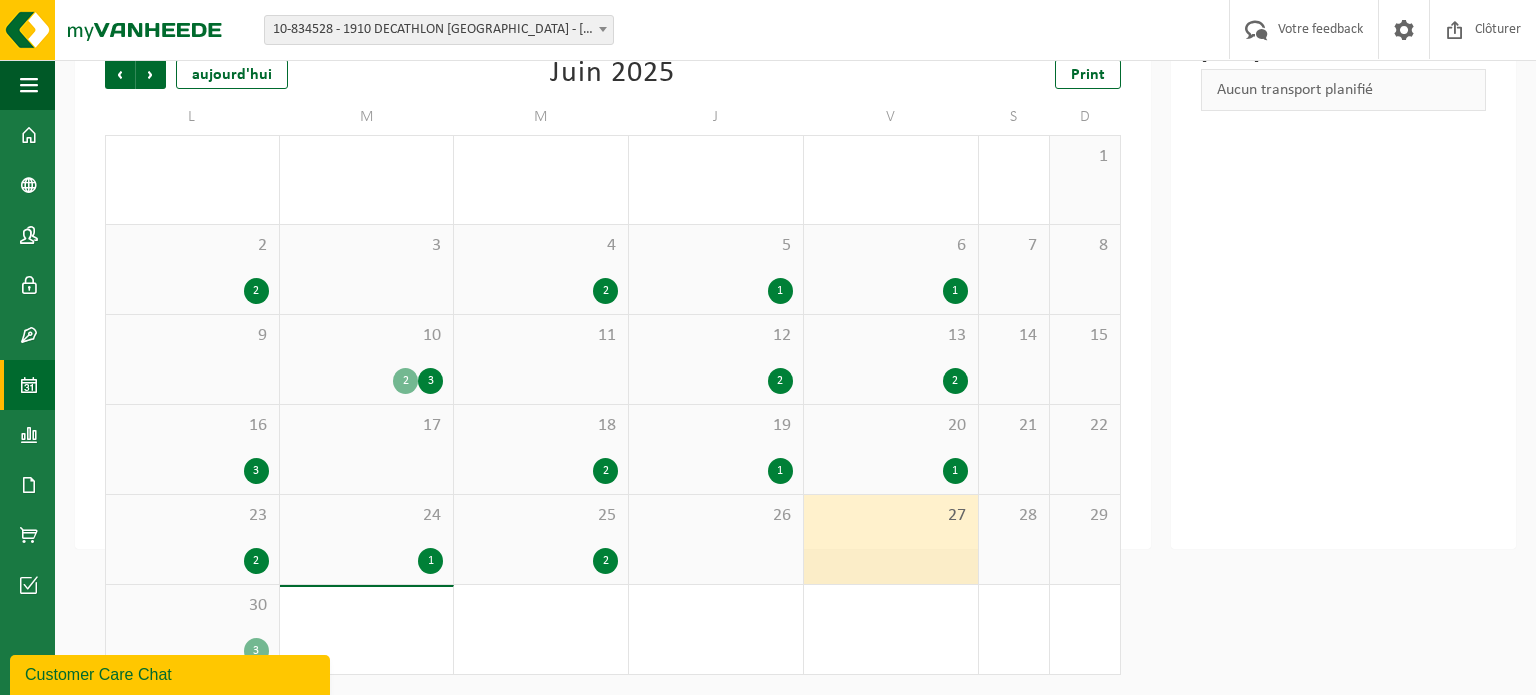 click on "26" at bounding box center (716, 516) 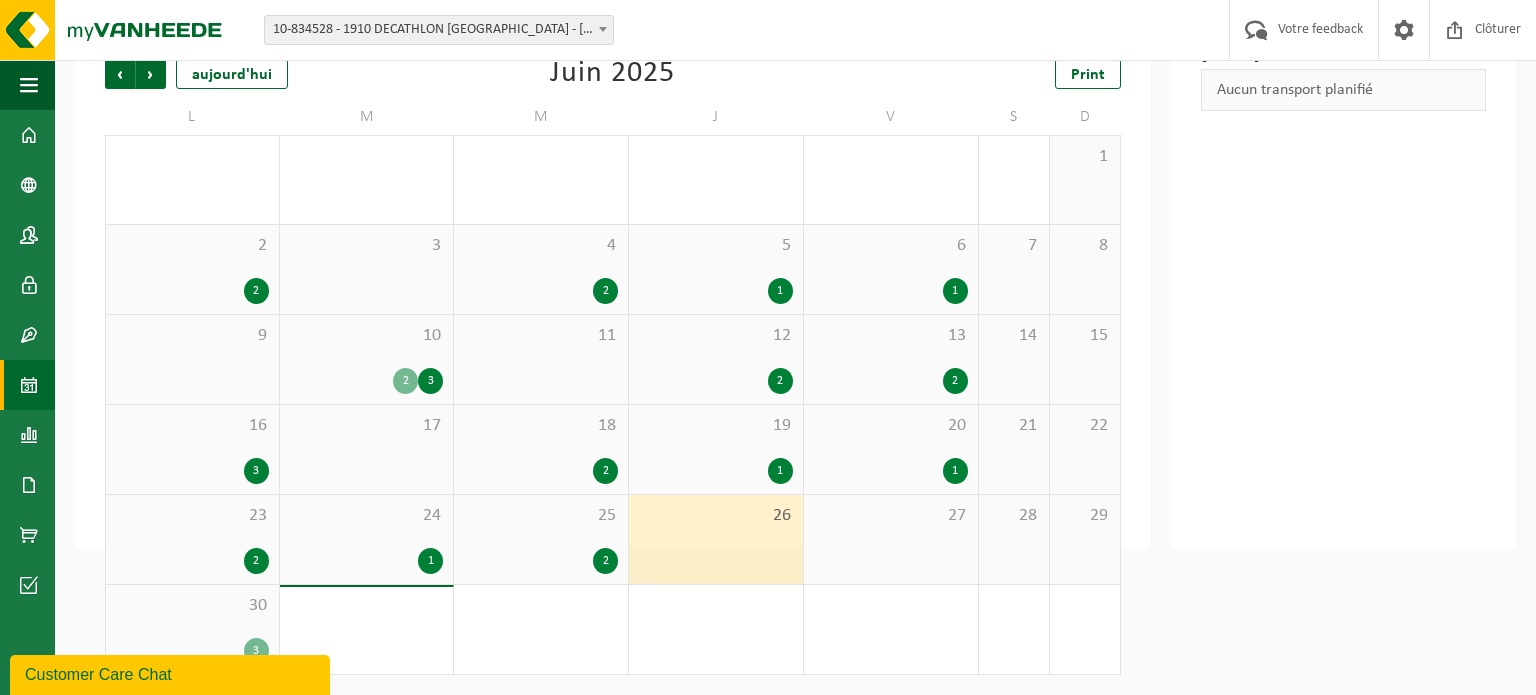 click on "27" at bounding box center [891, 516] 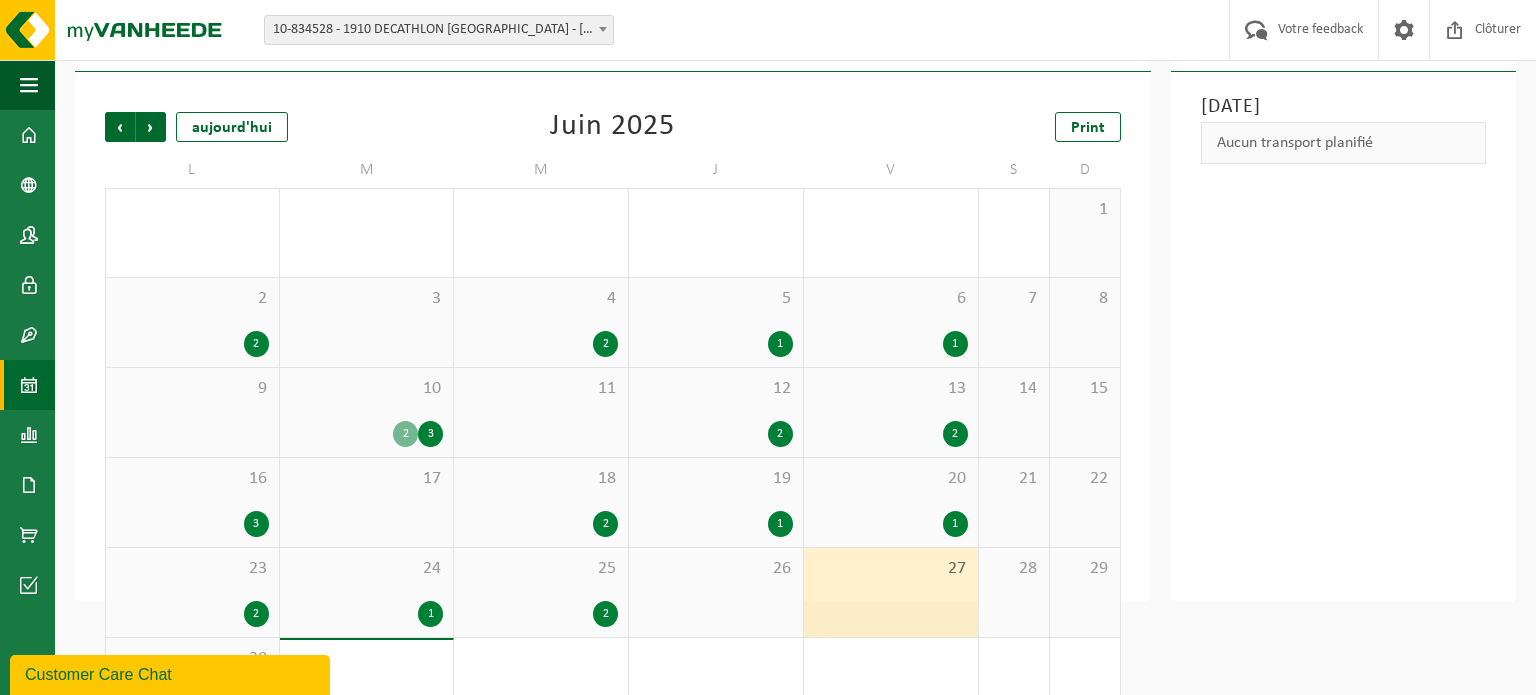scroll, scrollTop: 0, scrollLeft: 0, axis: both 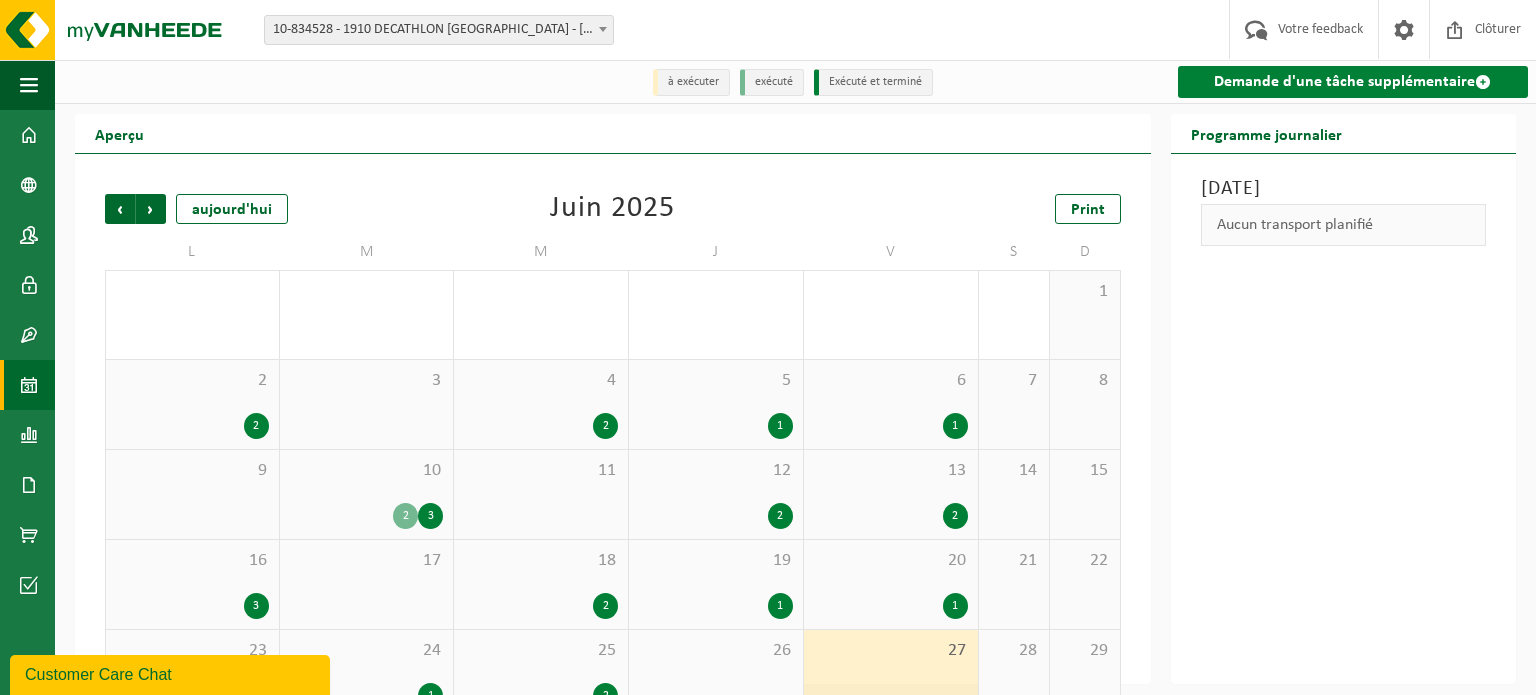 click on "Demande d'une tâche supplémentaire" at bounding box center (1353, 82) 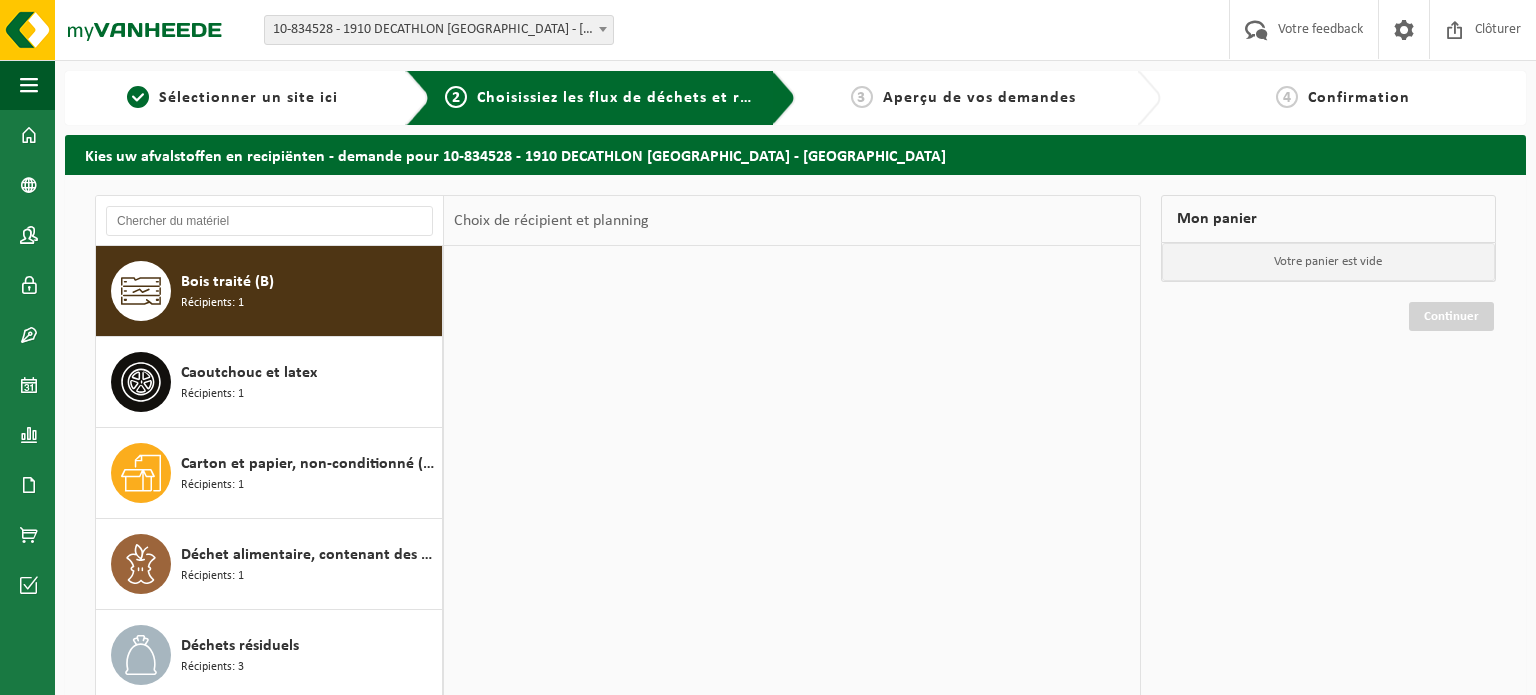 scroll, scrollTop: 0, scrollLeft: 0, axis: both 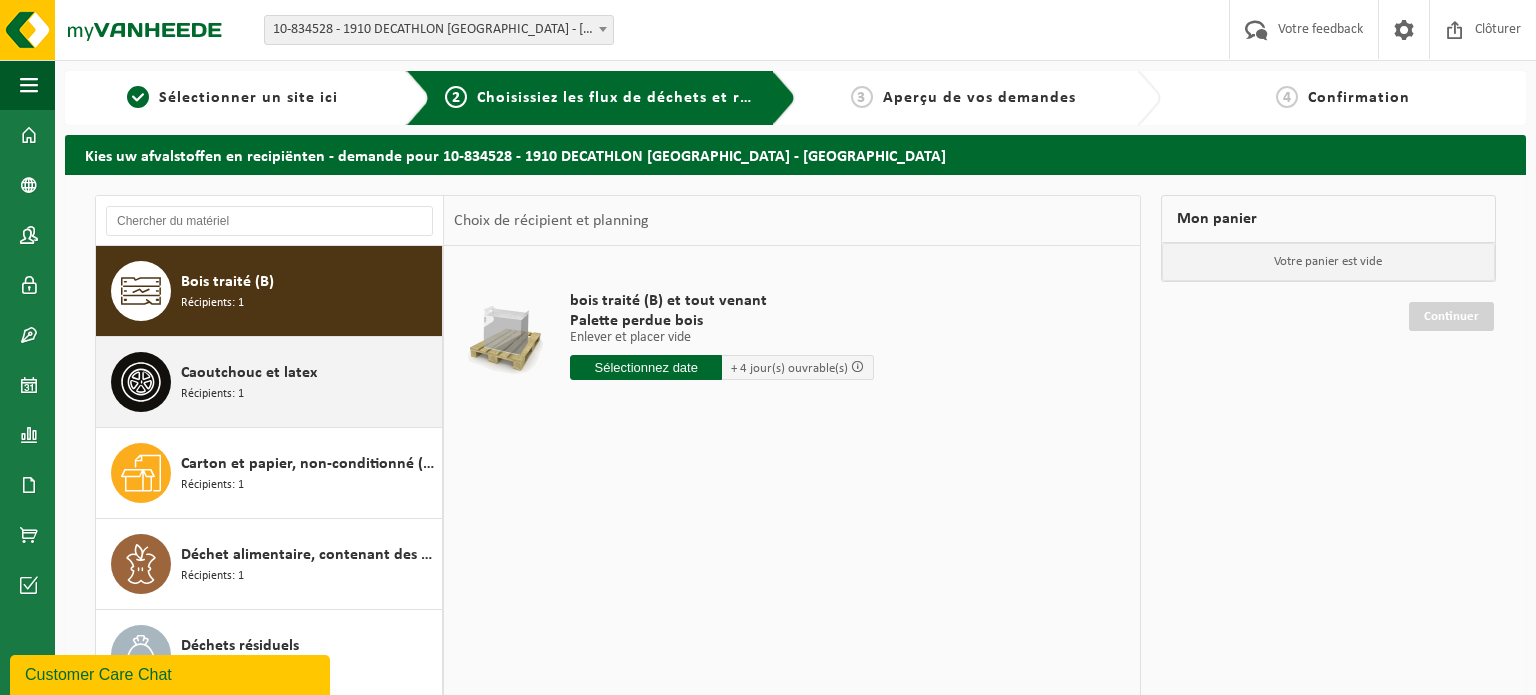 click on "Caoutchouc et latex" at bounding box center [249, 373] 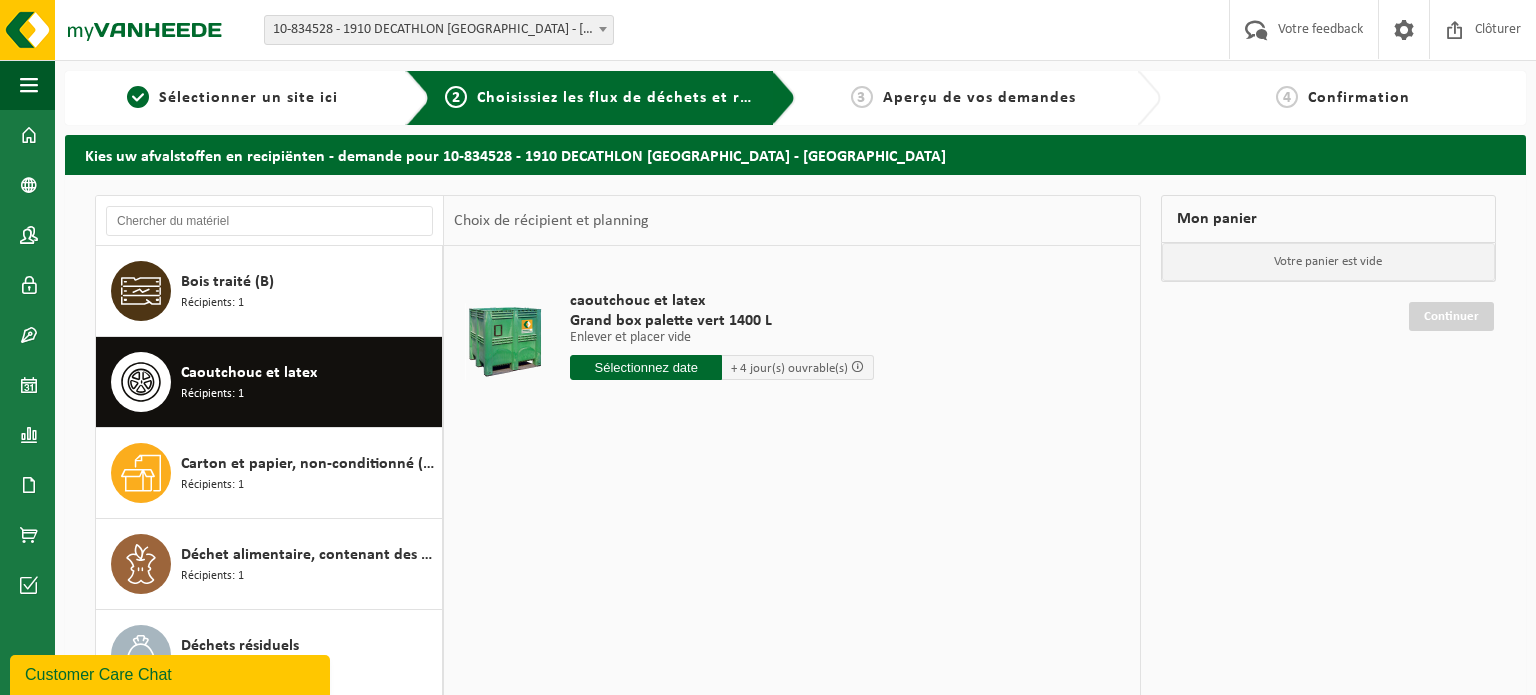scroll, scrollTop: 0, scrollLeft: 0, axis: both 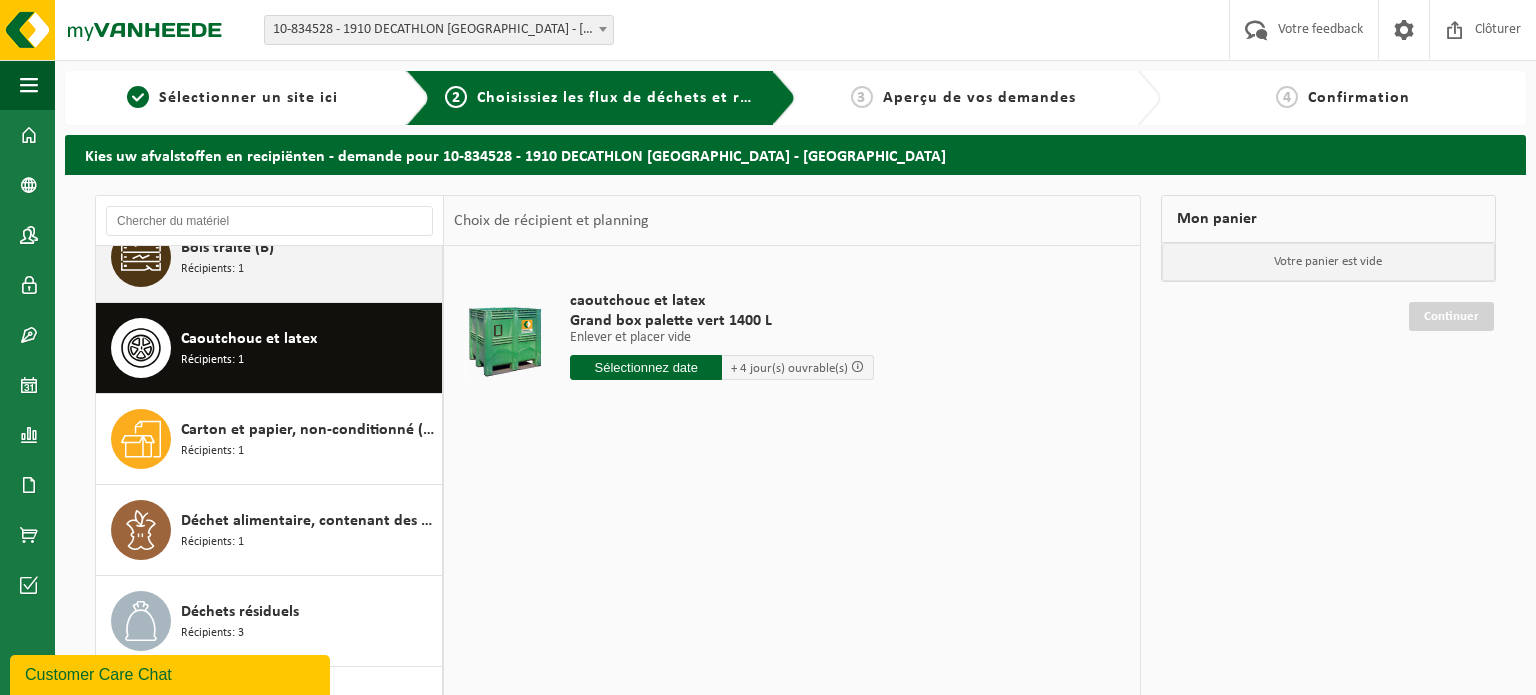 click on "Bois traité (B)   Récipients: 1" at bounding box center (309, 257) 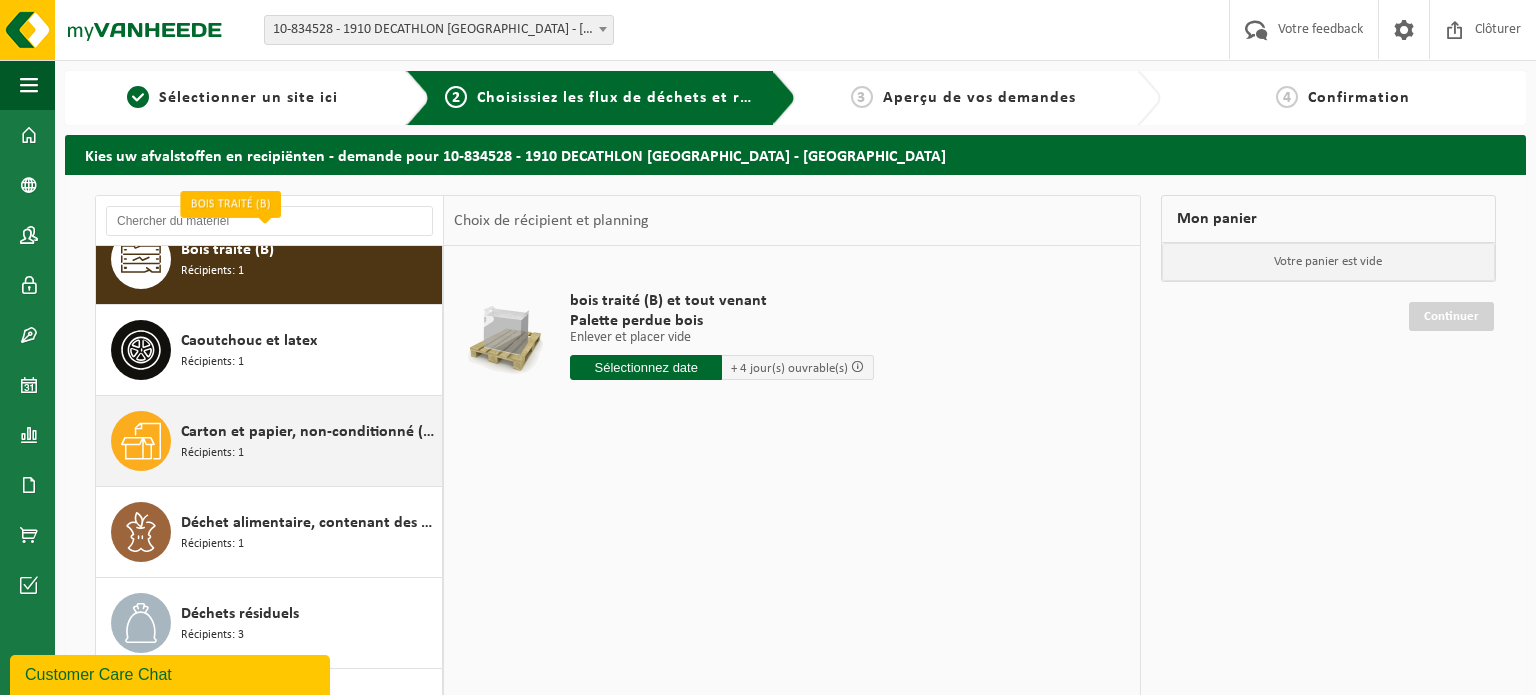 scroll, scrollTop: 34, scrollLeft: 0, axis: vertical 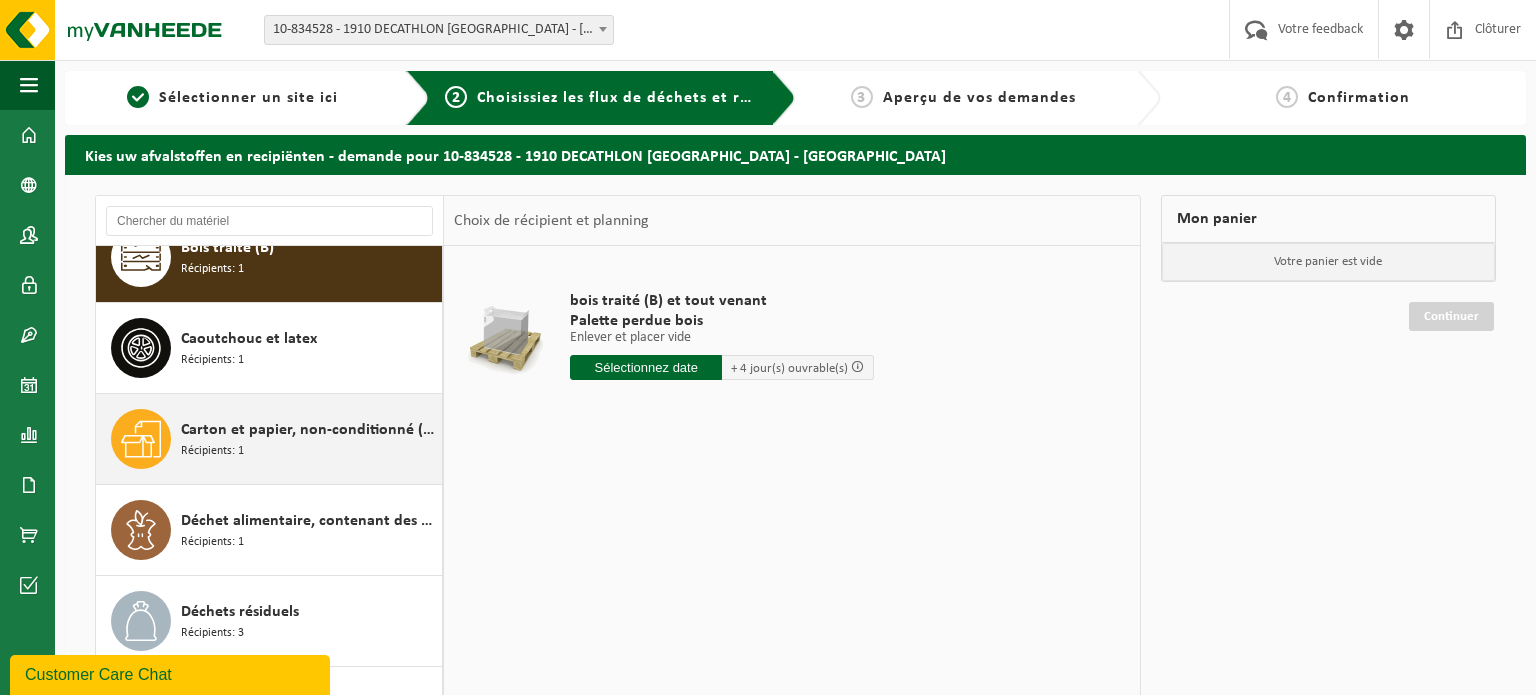 click on "Carton et papier, non-conditionné (industriel)   Récipients: 1" at bounding box center (309, 439) 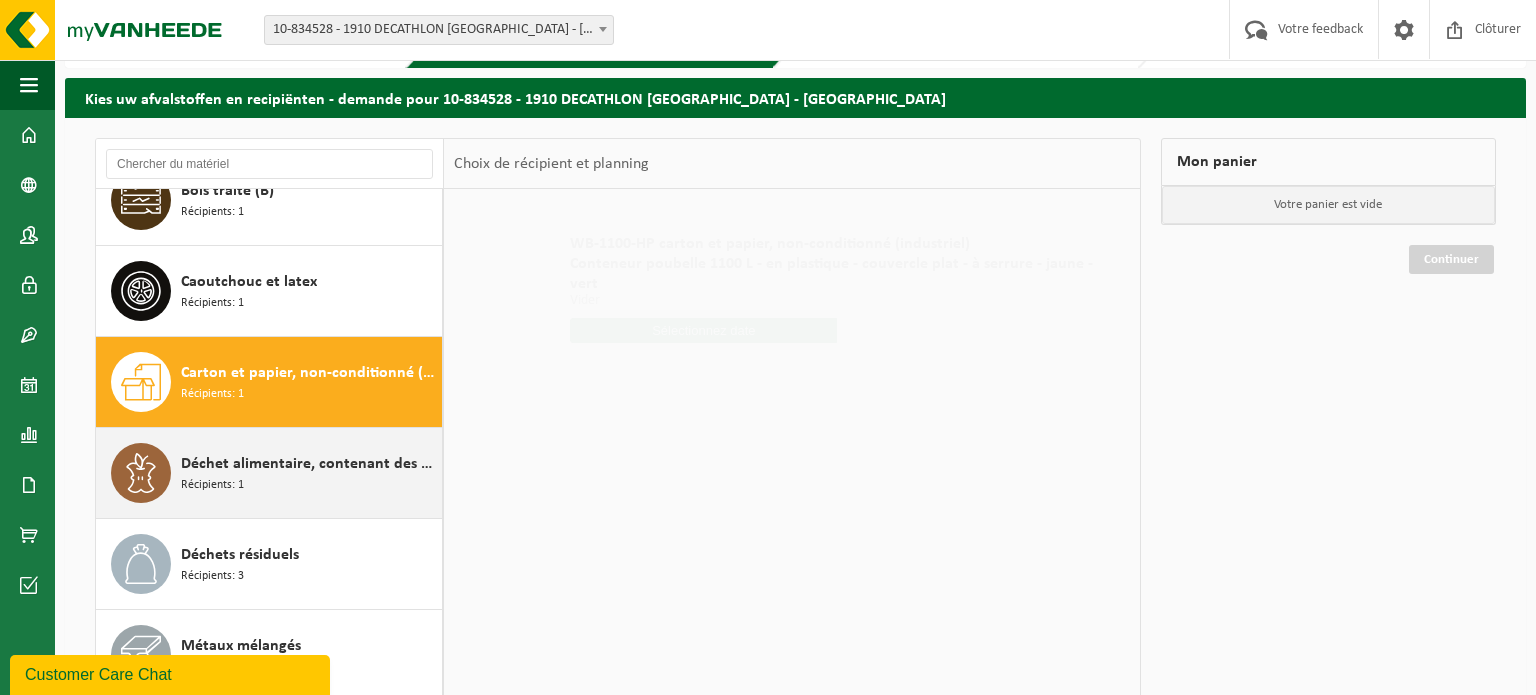 scroll, scrollTop: 84, scrollLeft: 0, axis: vertical 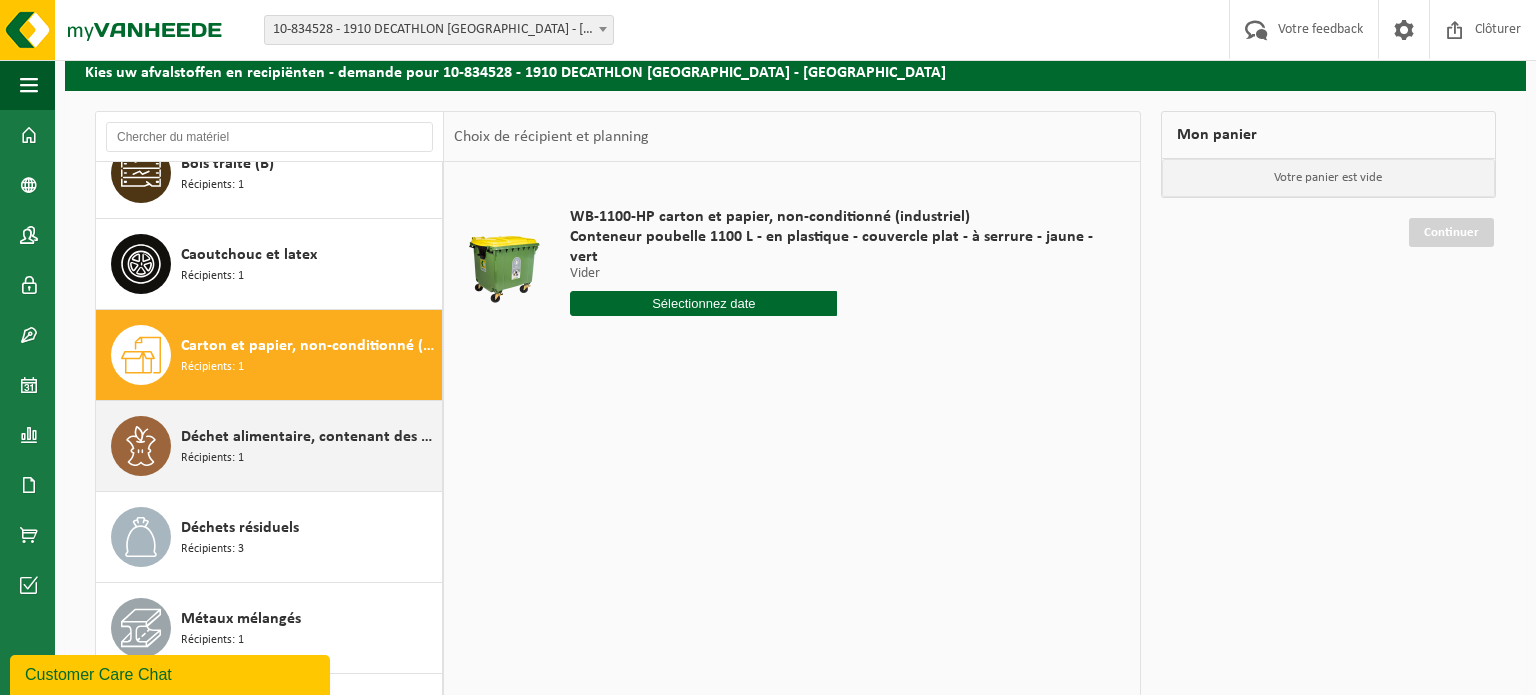 click on "Déchet alimentaire, contenant des produits d'origine animale, non emballé, catégorie 3" at bounding box center (309, 437) 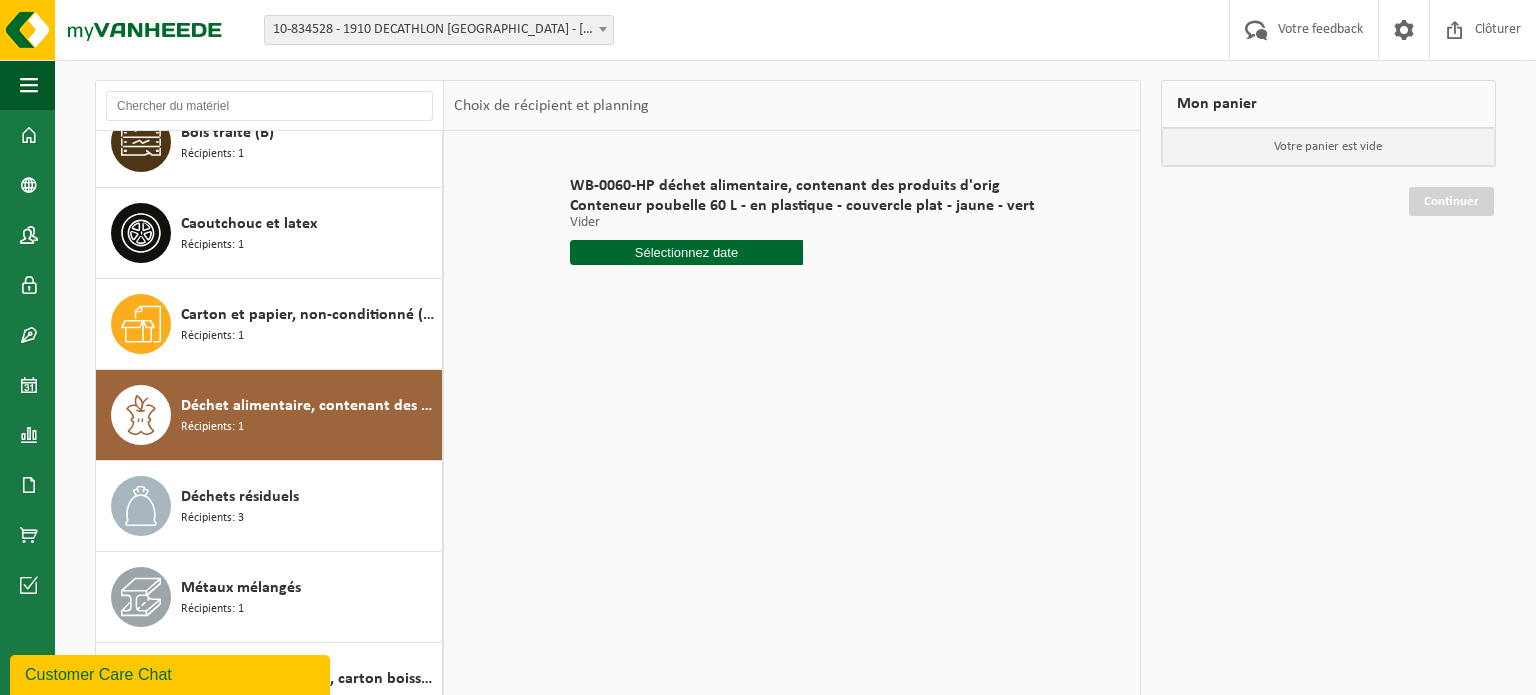 scroll, scrollTop: 116, scrollLeft: 0, axis: vertical 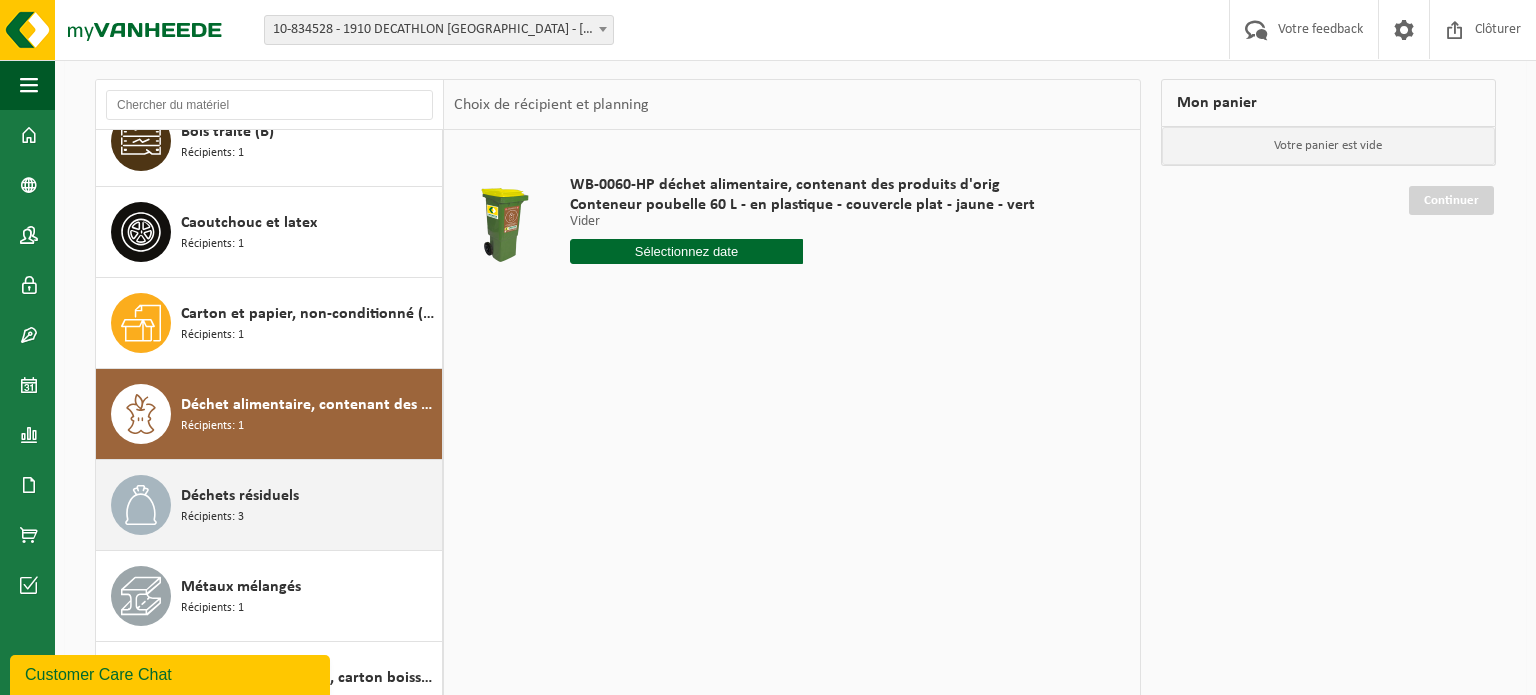 click on "Déchets résiduels   Récipients: 3" at bounding box center [309, 505] 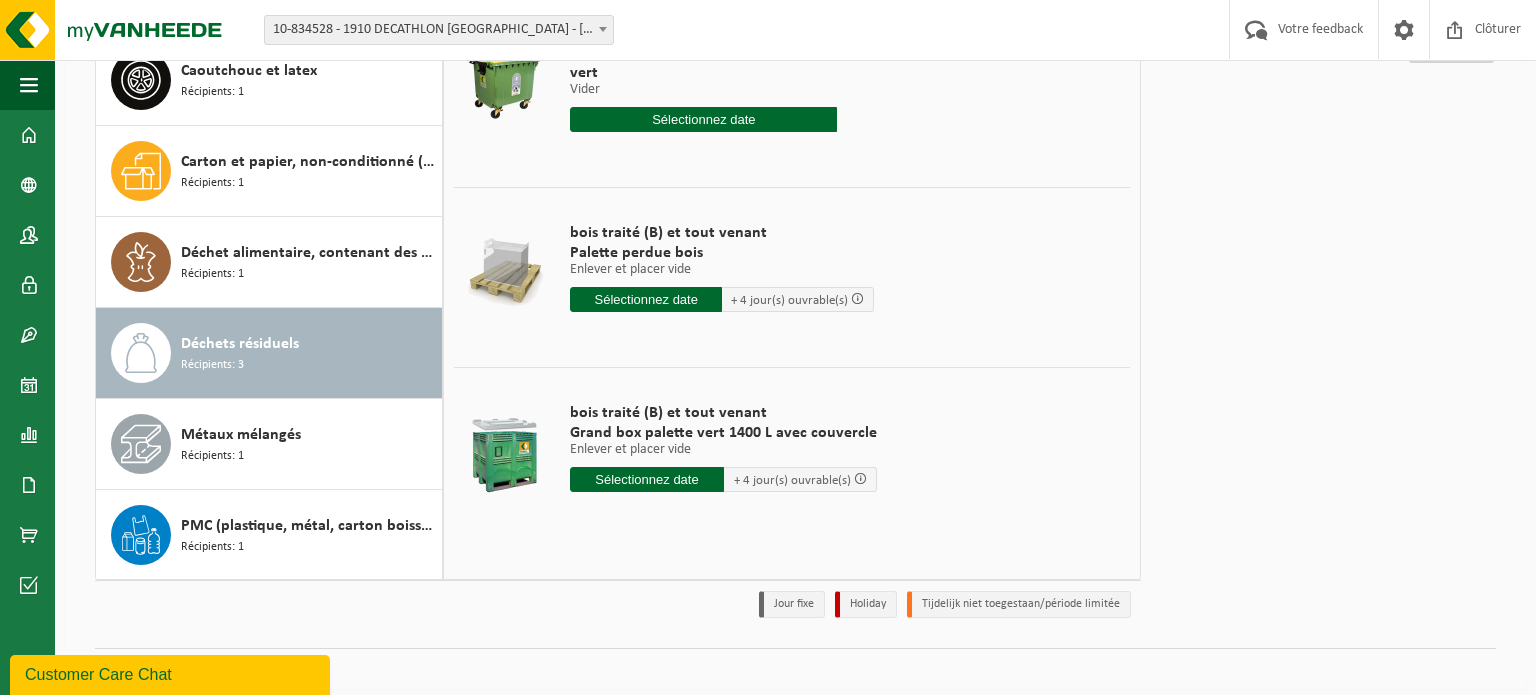 scroll, scrollTop: 249, scrollLeft: 0, axis: vertical 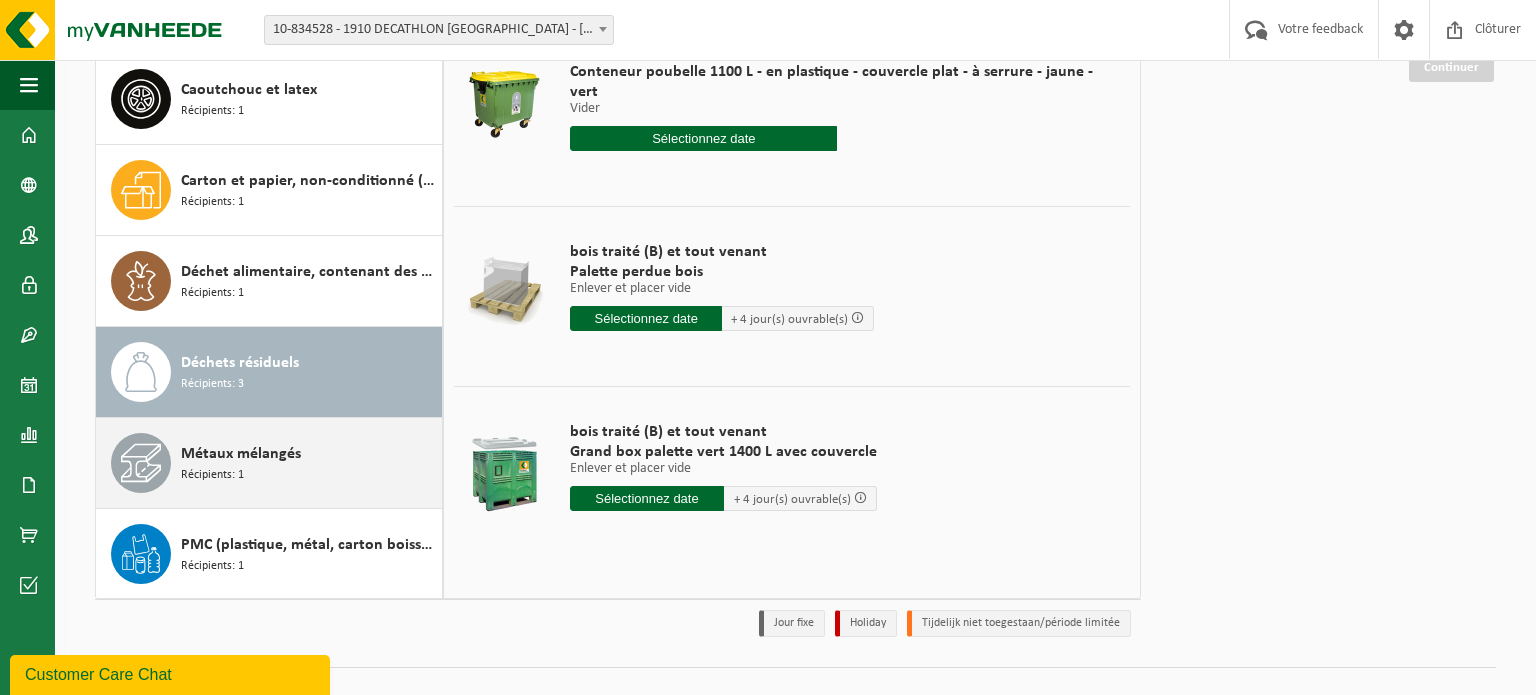 click on "Métaux mélangés   Récipients: 1" at bounding box center (309, 463) 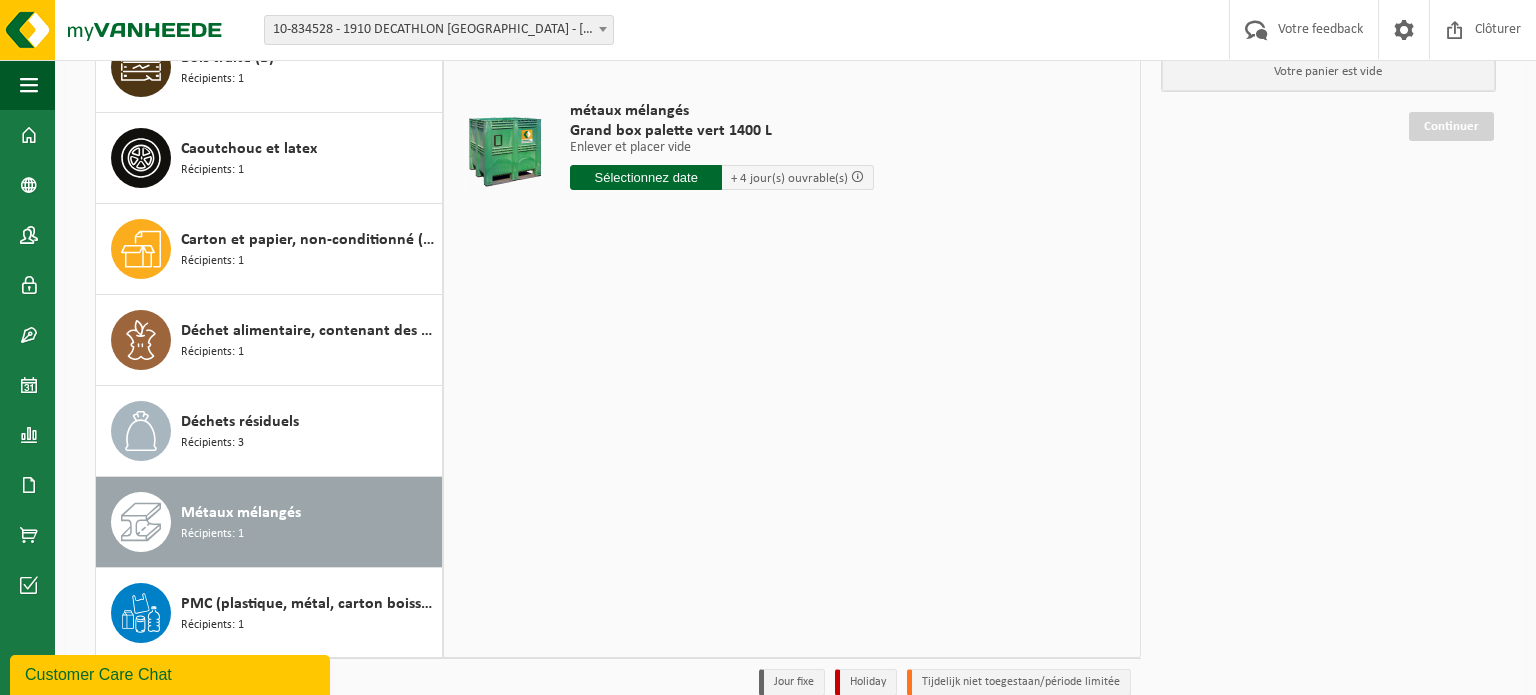 scroll, scrollTop: 201, scrollLeft: 0, axis: vertical 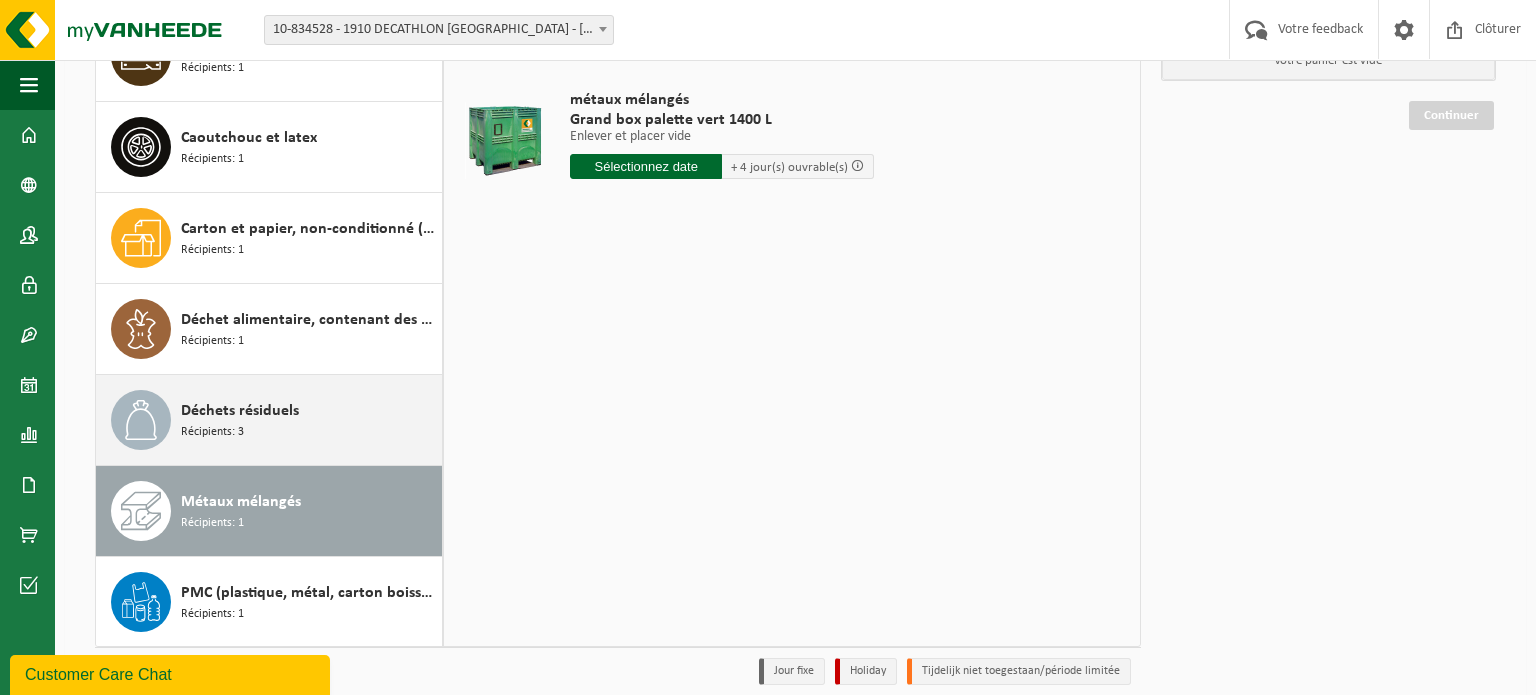 click on "Déchets résiduels   Récipients: 3" at bounding box center (309, 420) 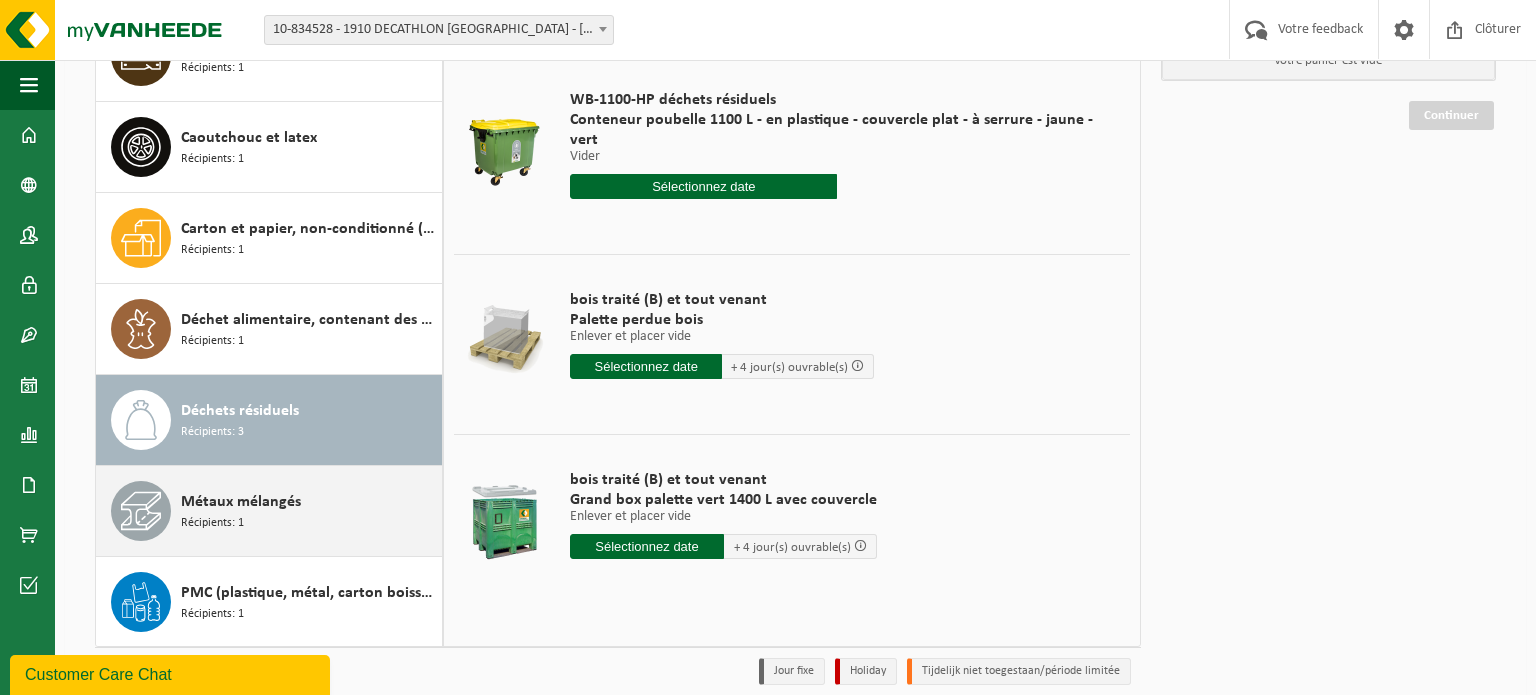 click on "Métaux mélangés   Récipients: 1" at bounding box center (309, 511) 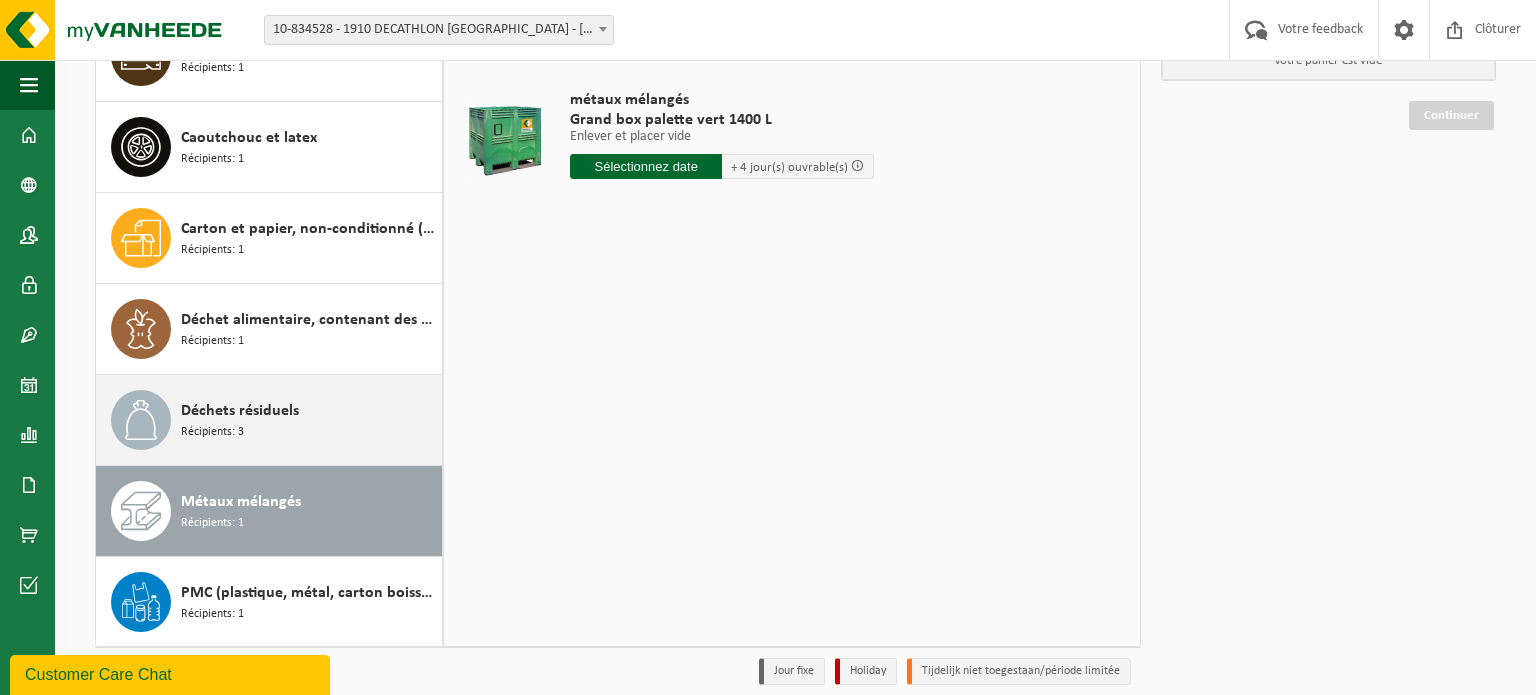 click on "Déchets résiduels   Récipients: 3" at bounding box center (309, 420) 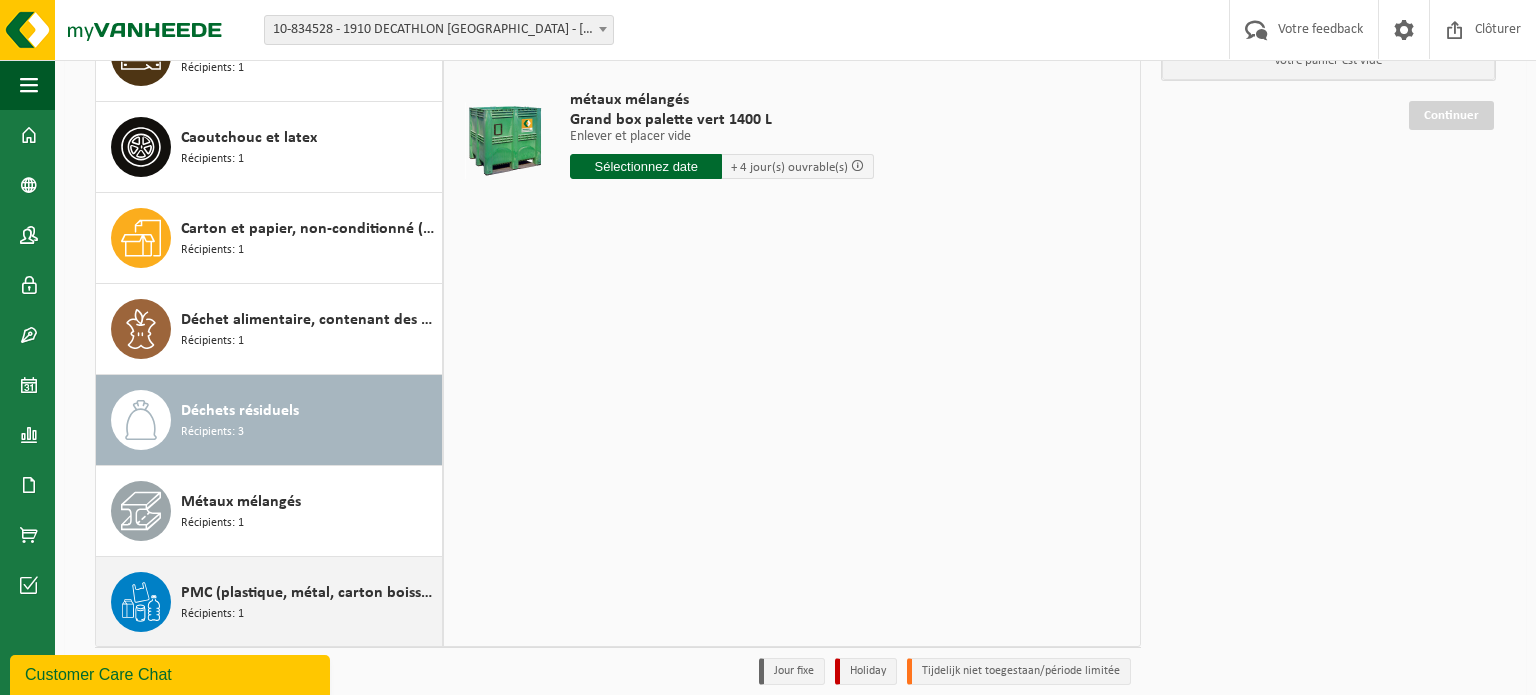click on "PMC (plastique, métal, carton boisson) (industriel)" at bounding box center (309, 593) 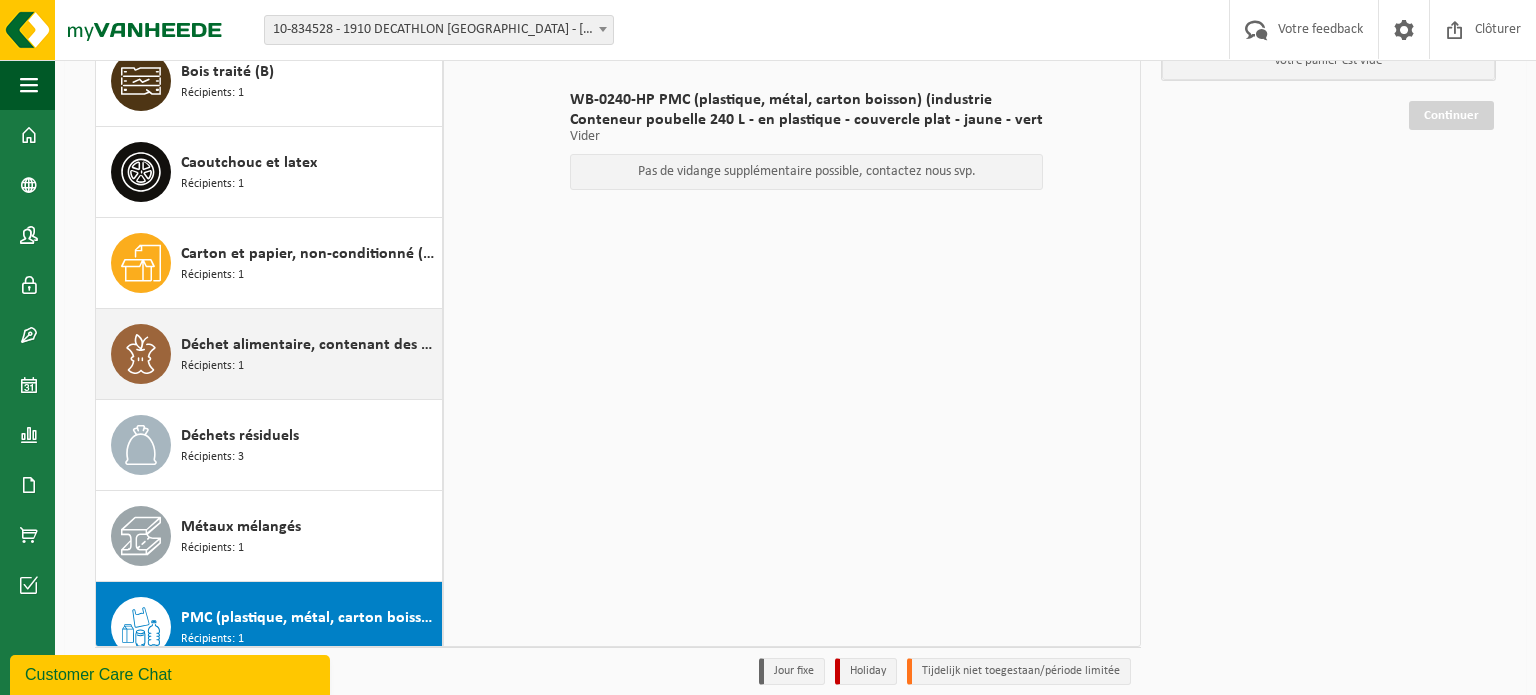 scroll, scrollTop: 0, scrollLeft: 0, axis: both 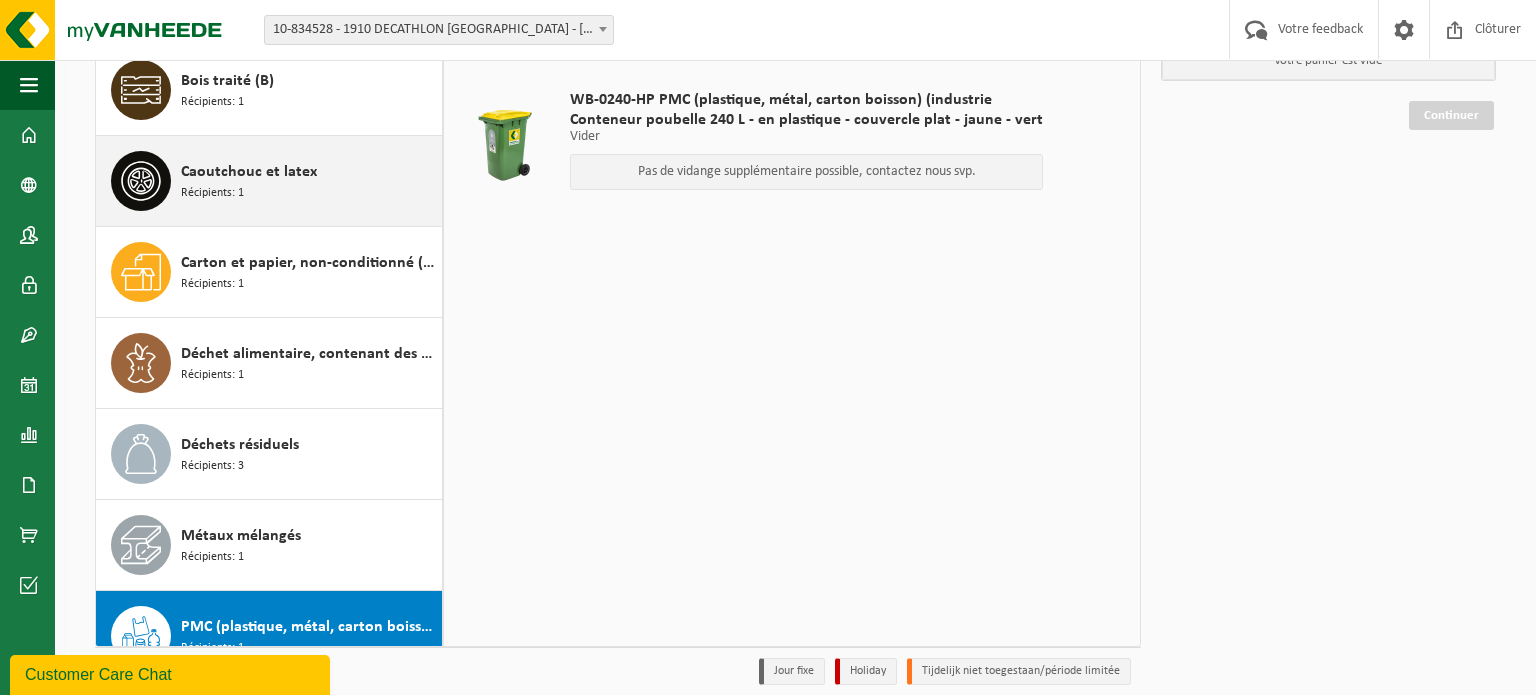 click on "Caoutchouc et latex" at bounding box center [249, 172] 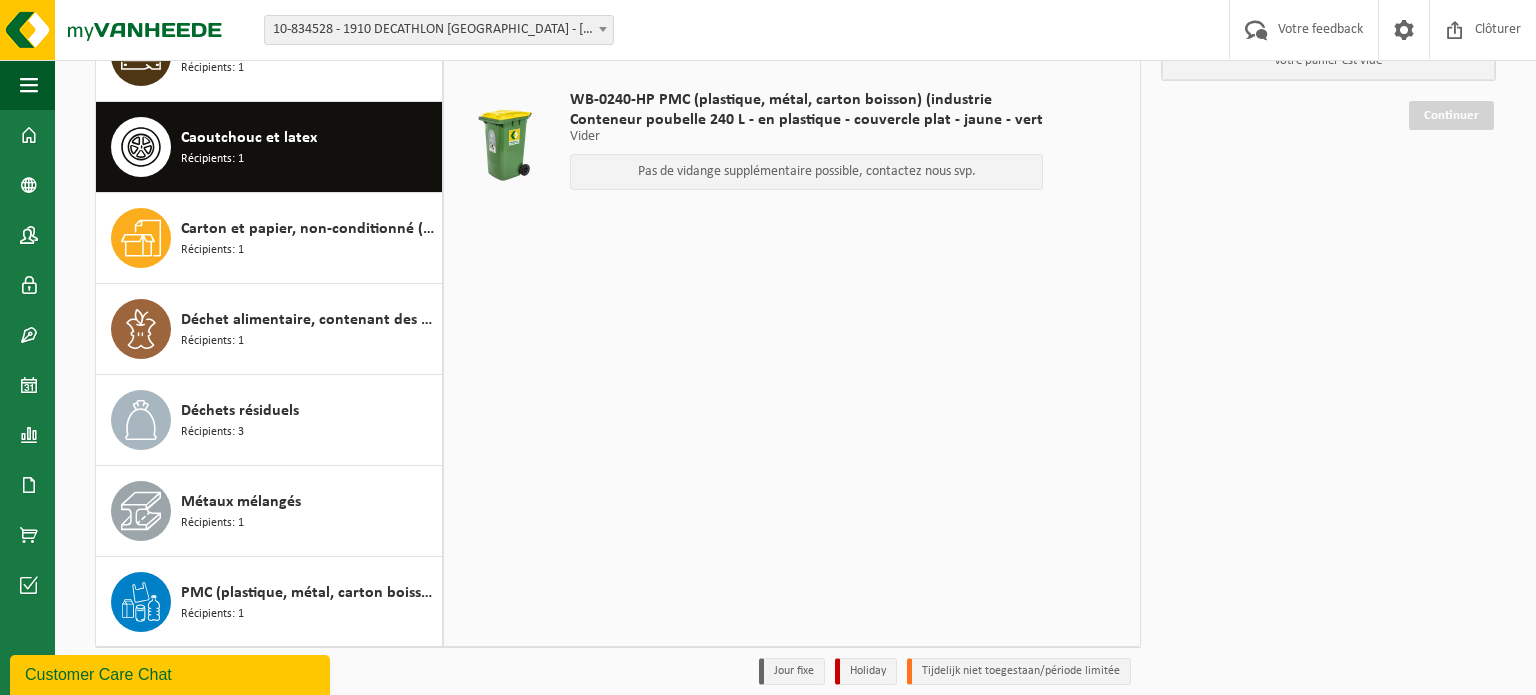 scroll, scrollTop: 34, scrollLeft: 0, axis: vertical 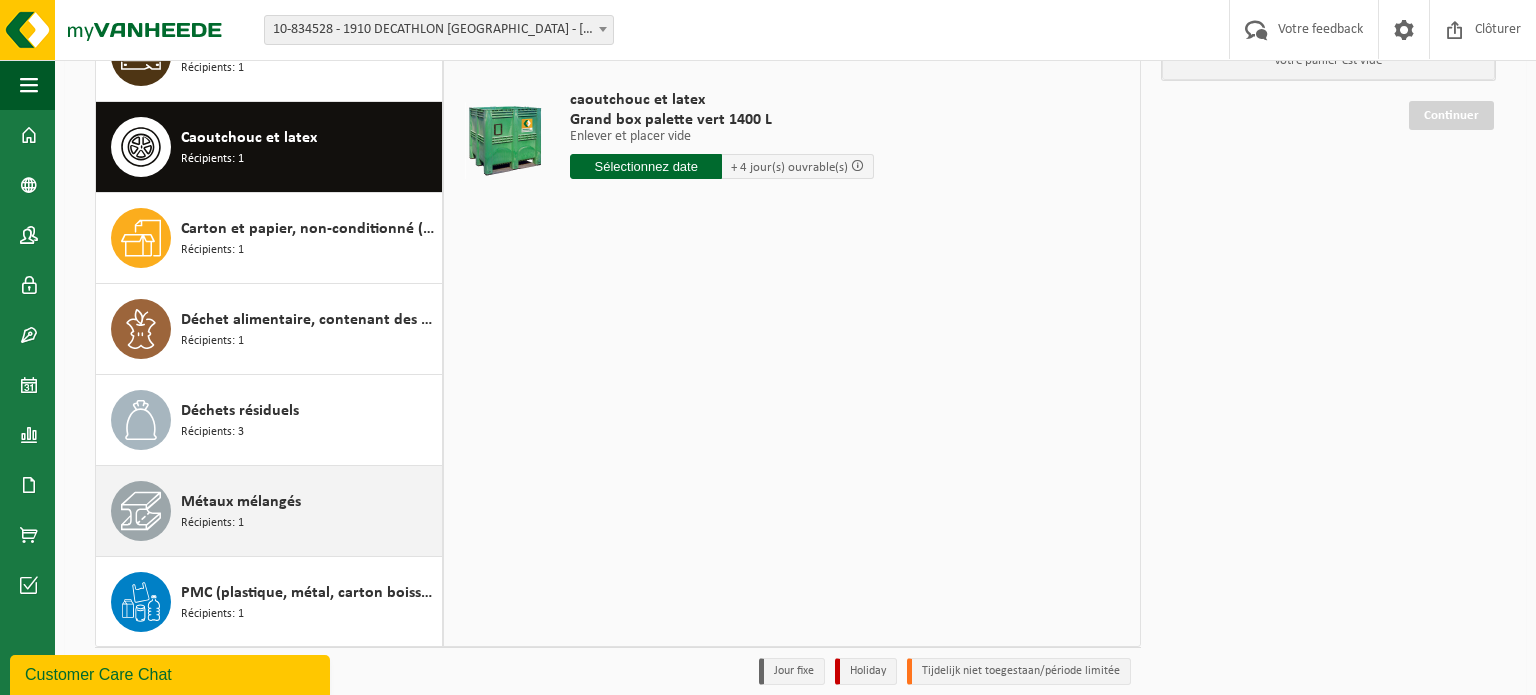 click on "Métaux mélangés   Récipients: 1" at bounding box center (309, 511) 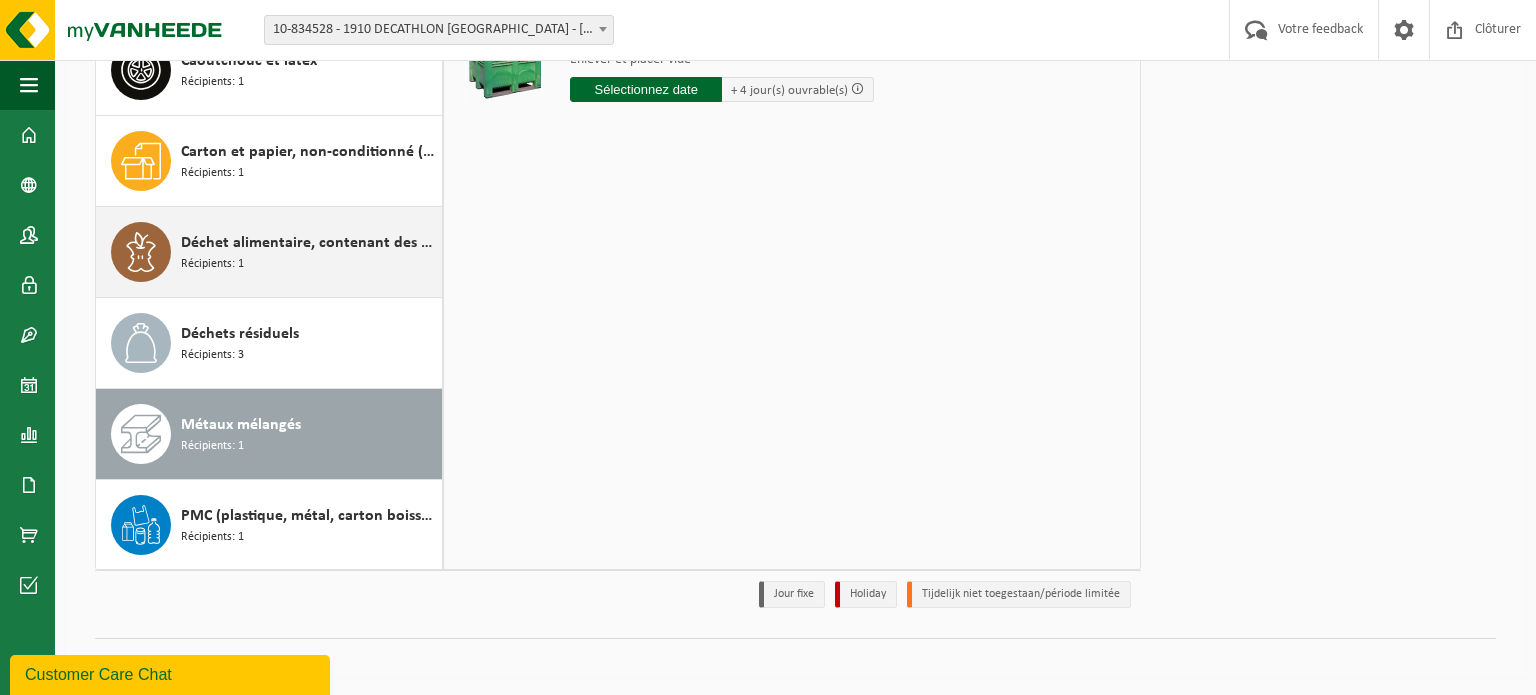 scroll, scrollTop: 280, scrollLeft: 0, axis: vertical 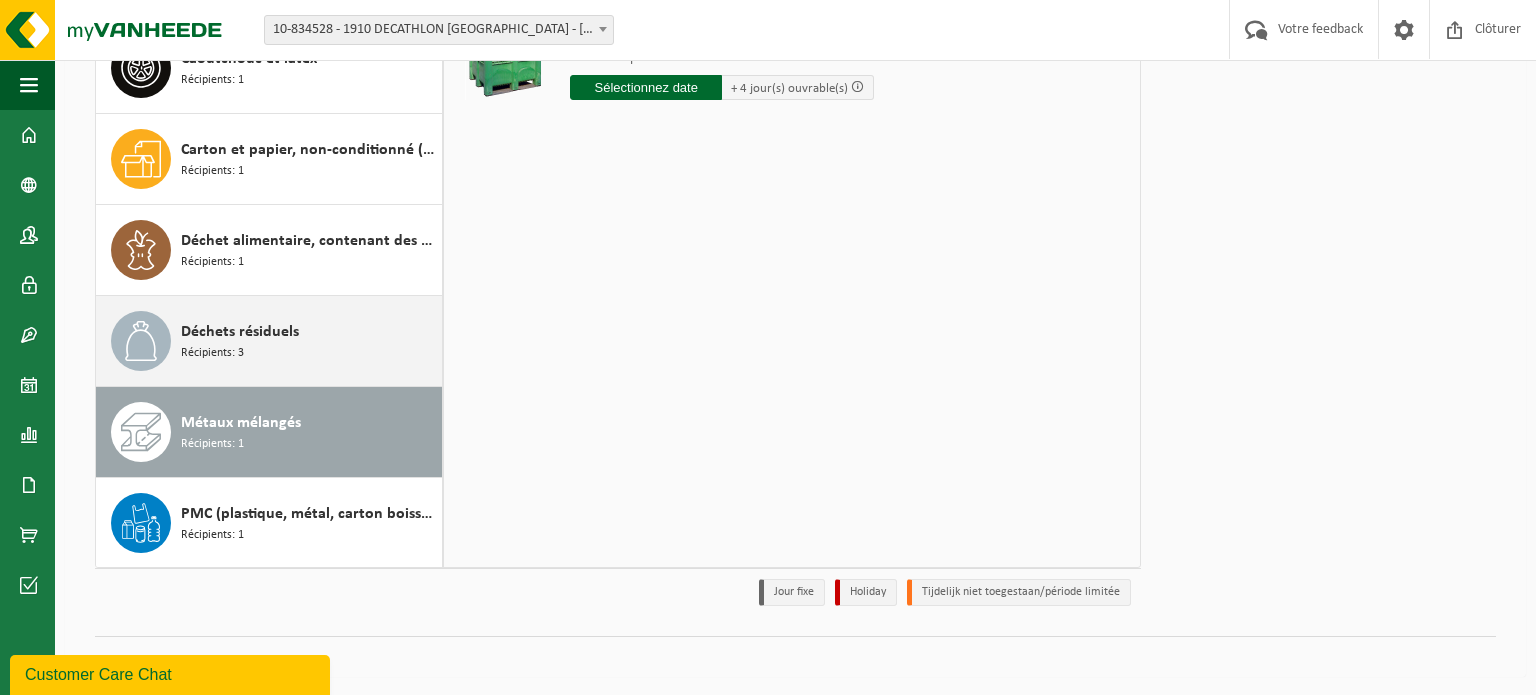 click on "Déchets résiduels   Récipients: 3" at bounding box center [309, 341] 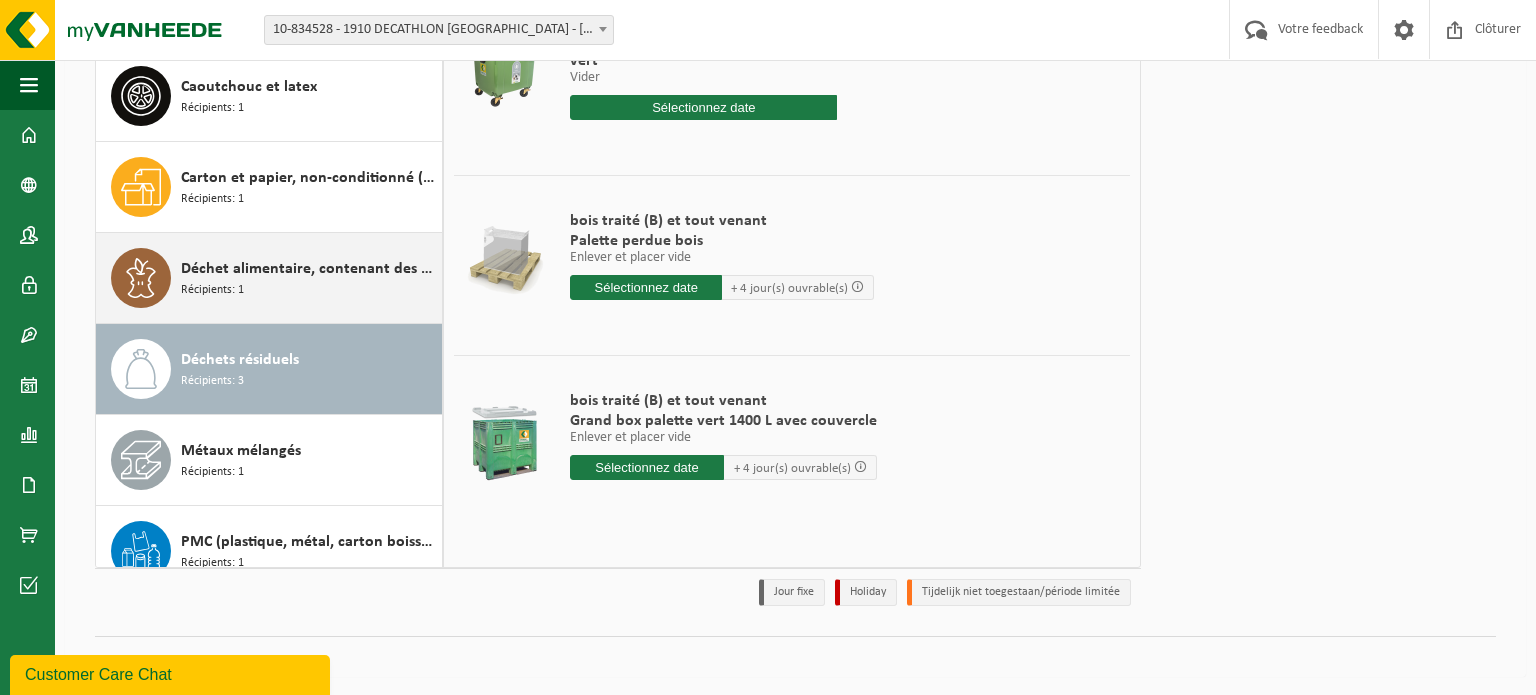 scroll, scrollTop: 0, scrollLeft: 0, axis: both 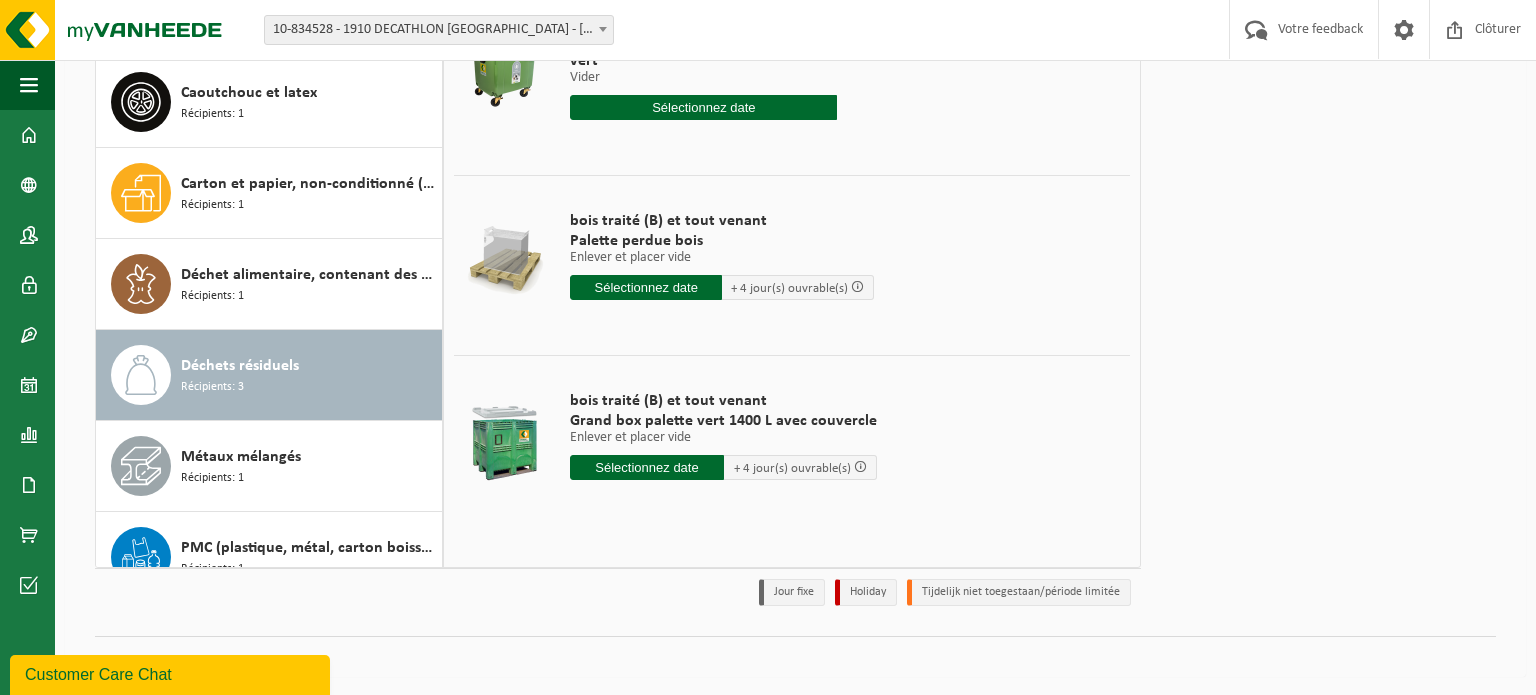 click on "bois traité (B) et tout venant" at bounding box center (723, 401) 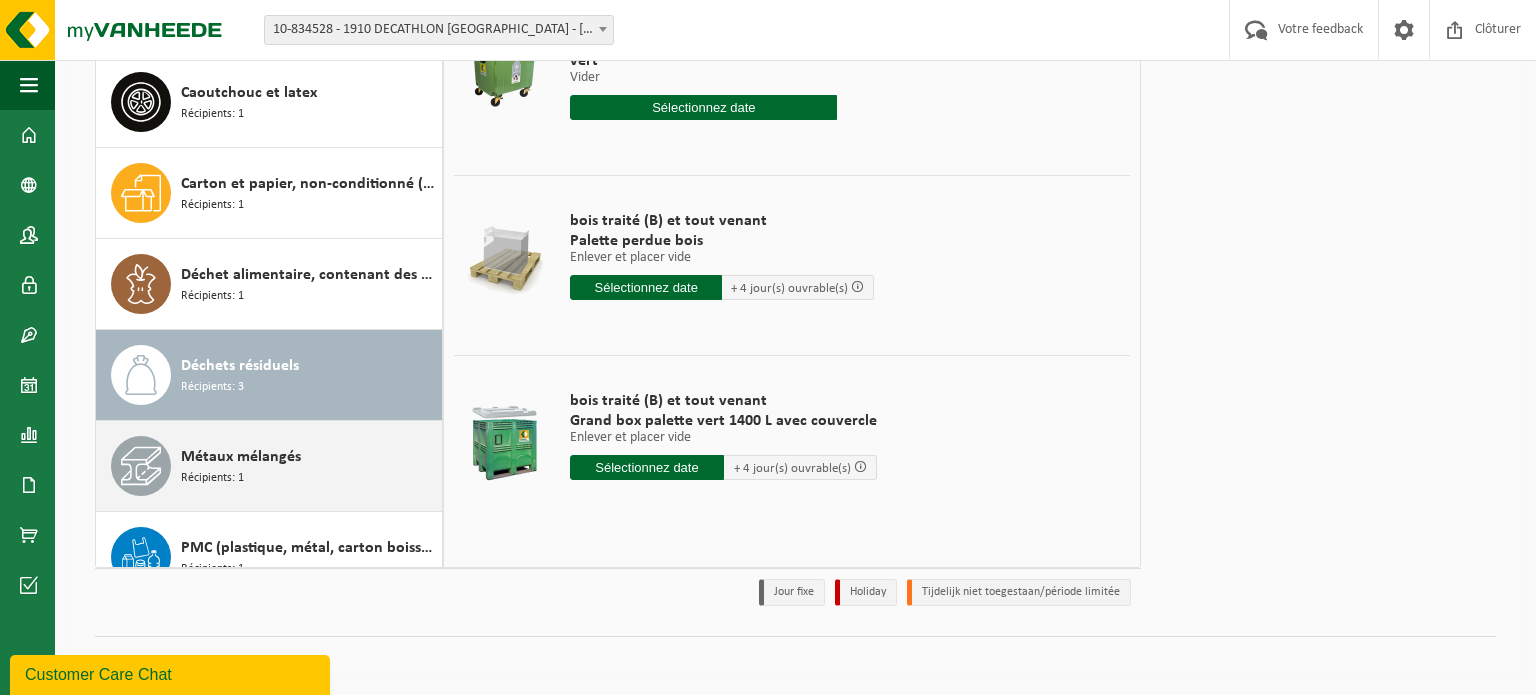 click on "Métaux mélangés   Récipients: 1" at bounding box center [309, 466] 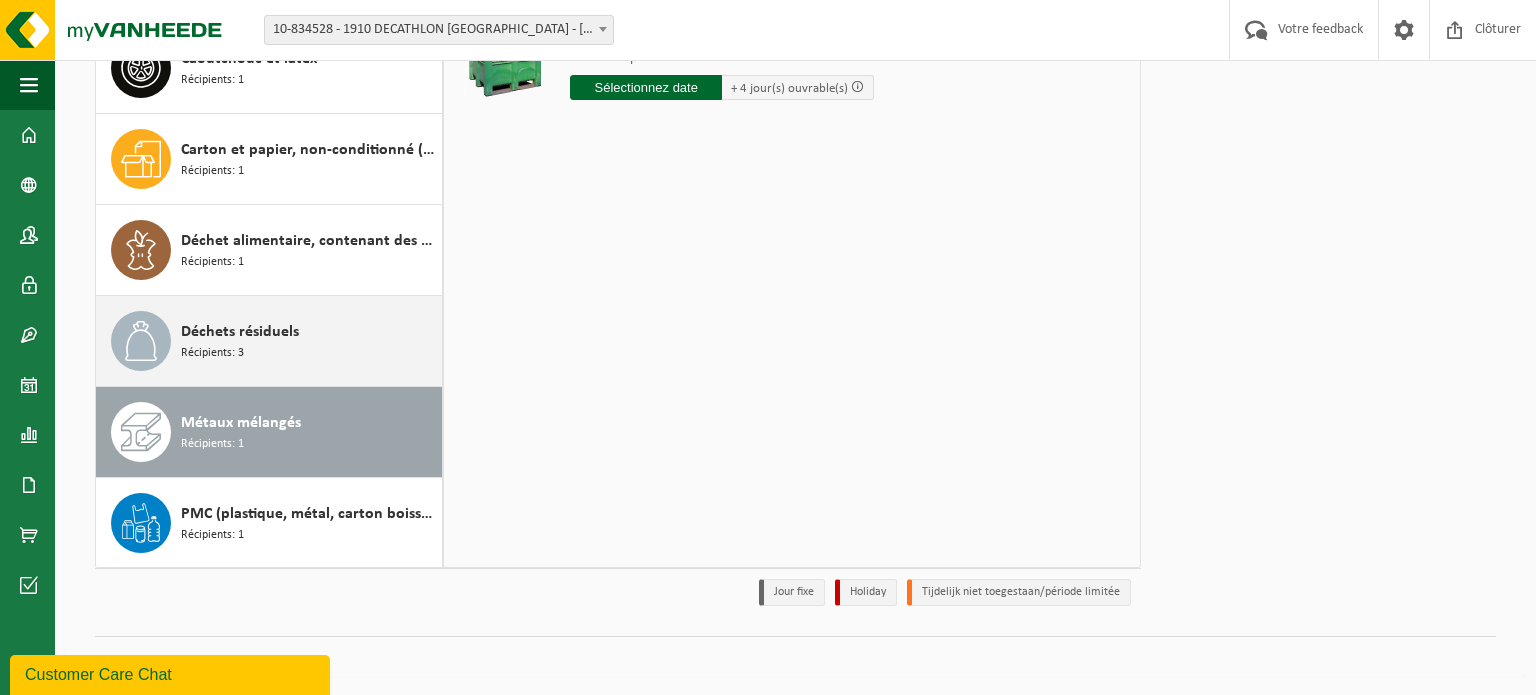 click on "Déchets résiduels   Récipients: 3" at bounding box center [309, 341] 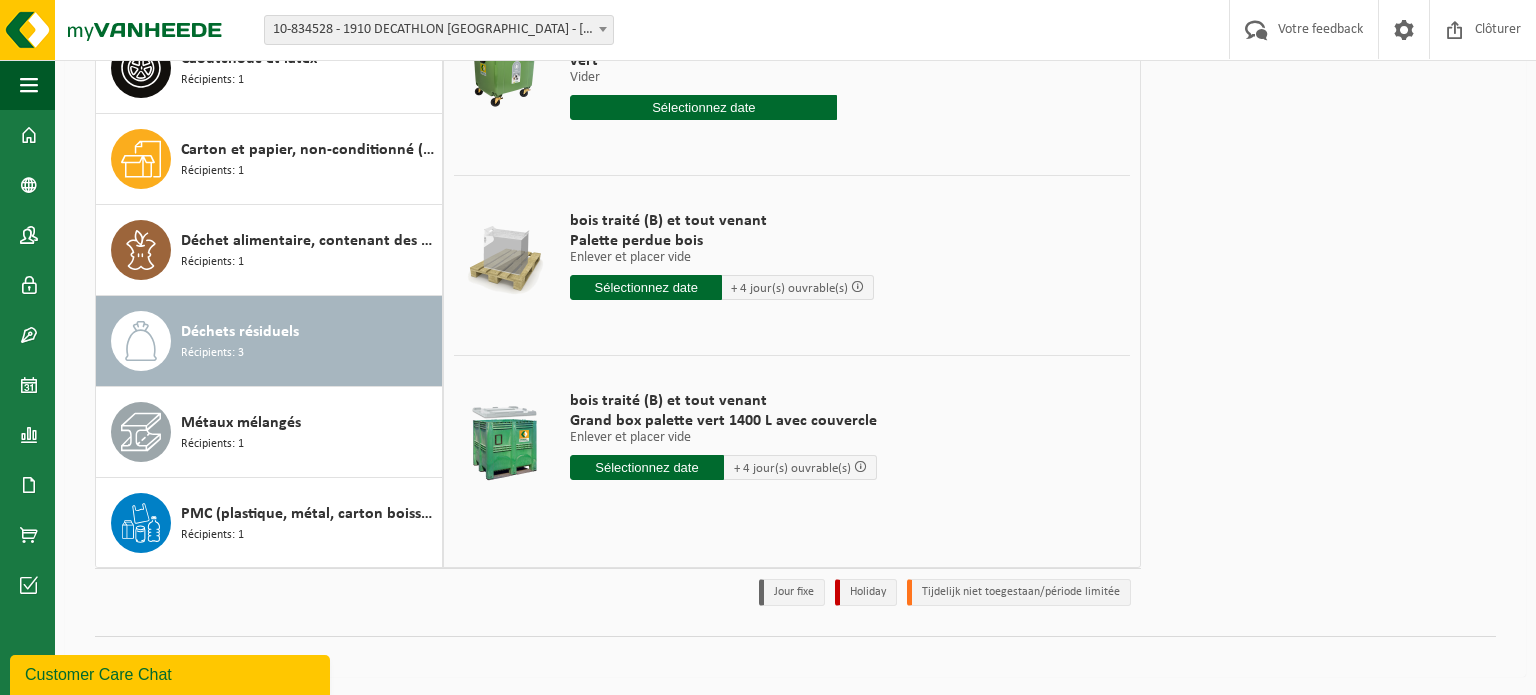 type 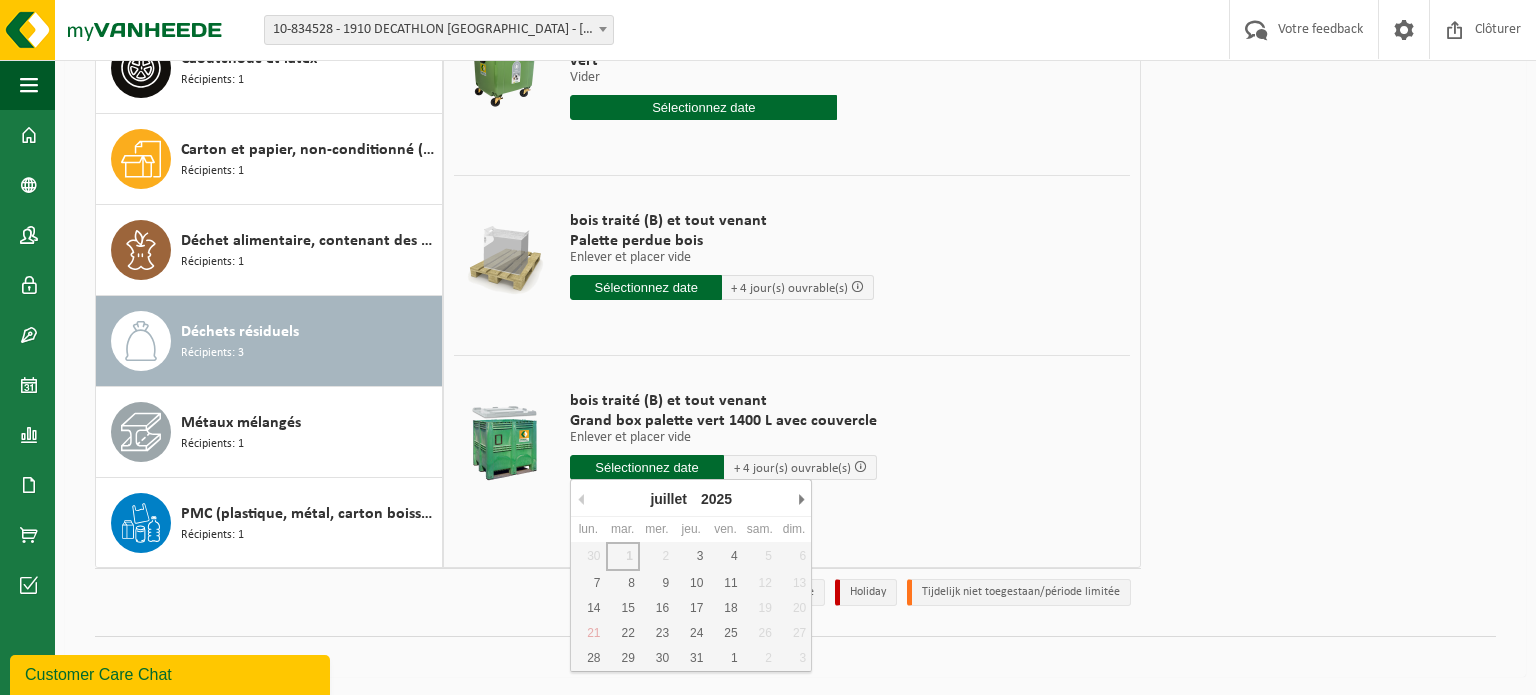 click at bounding box center [792, 350] 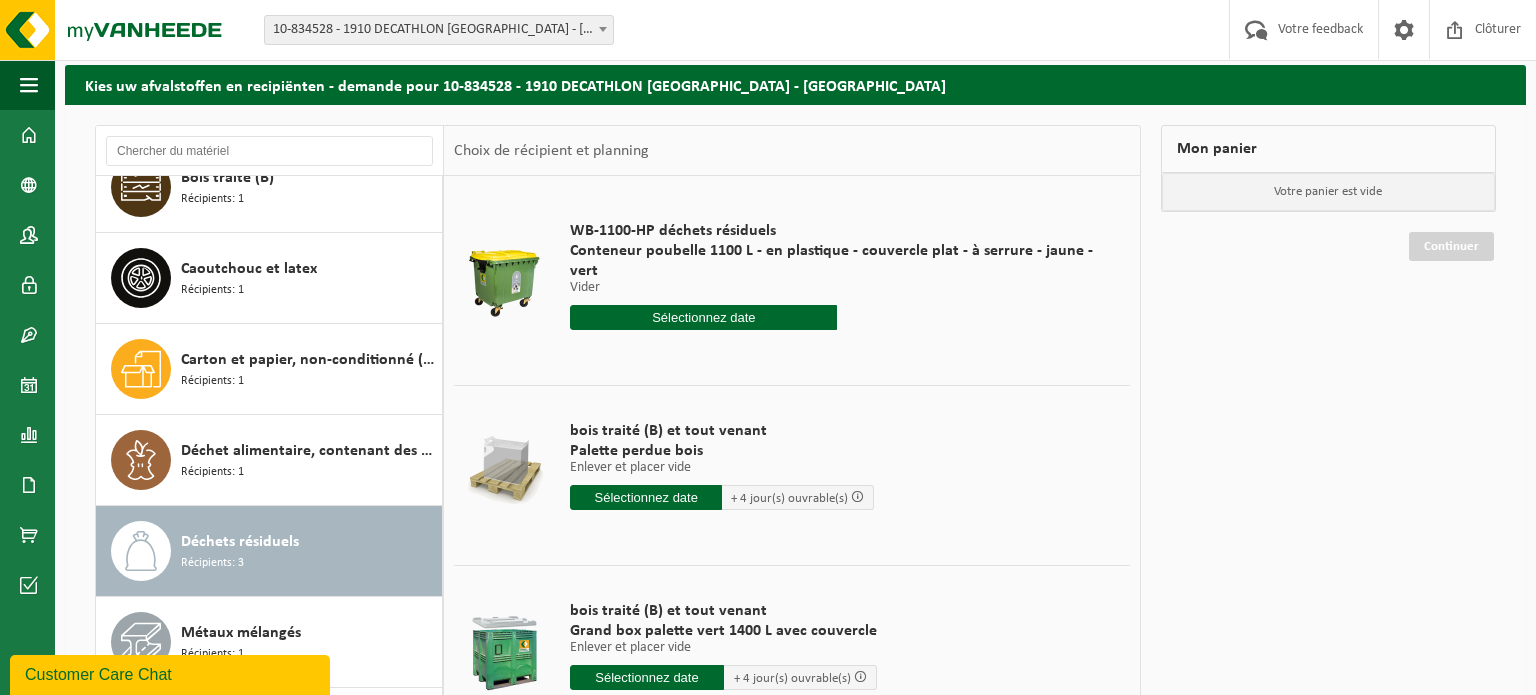 scroll, scrollTop: 0, scrollLeft: 0, axis: both 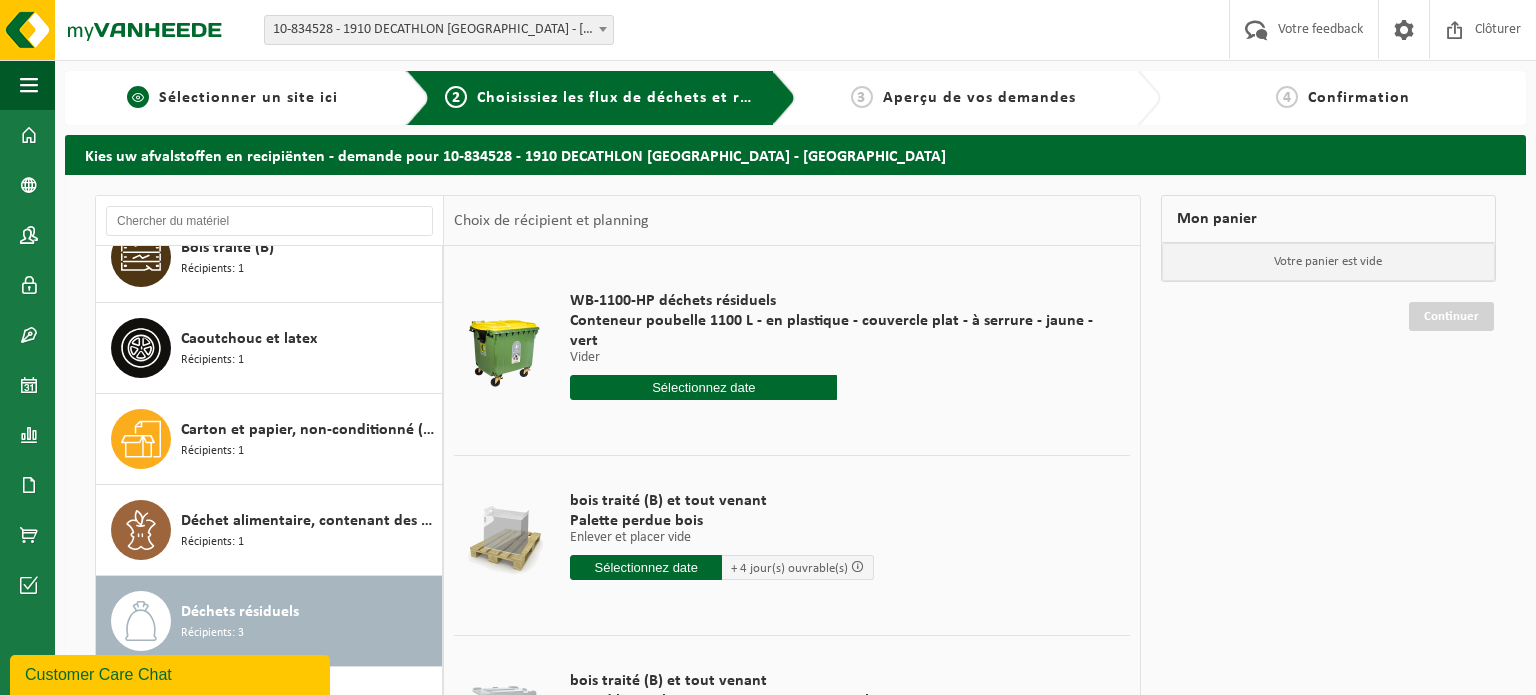 click on "1 Sélectionner un site ici" at bounding box center [232, 98] 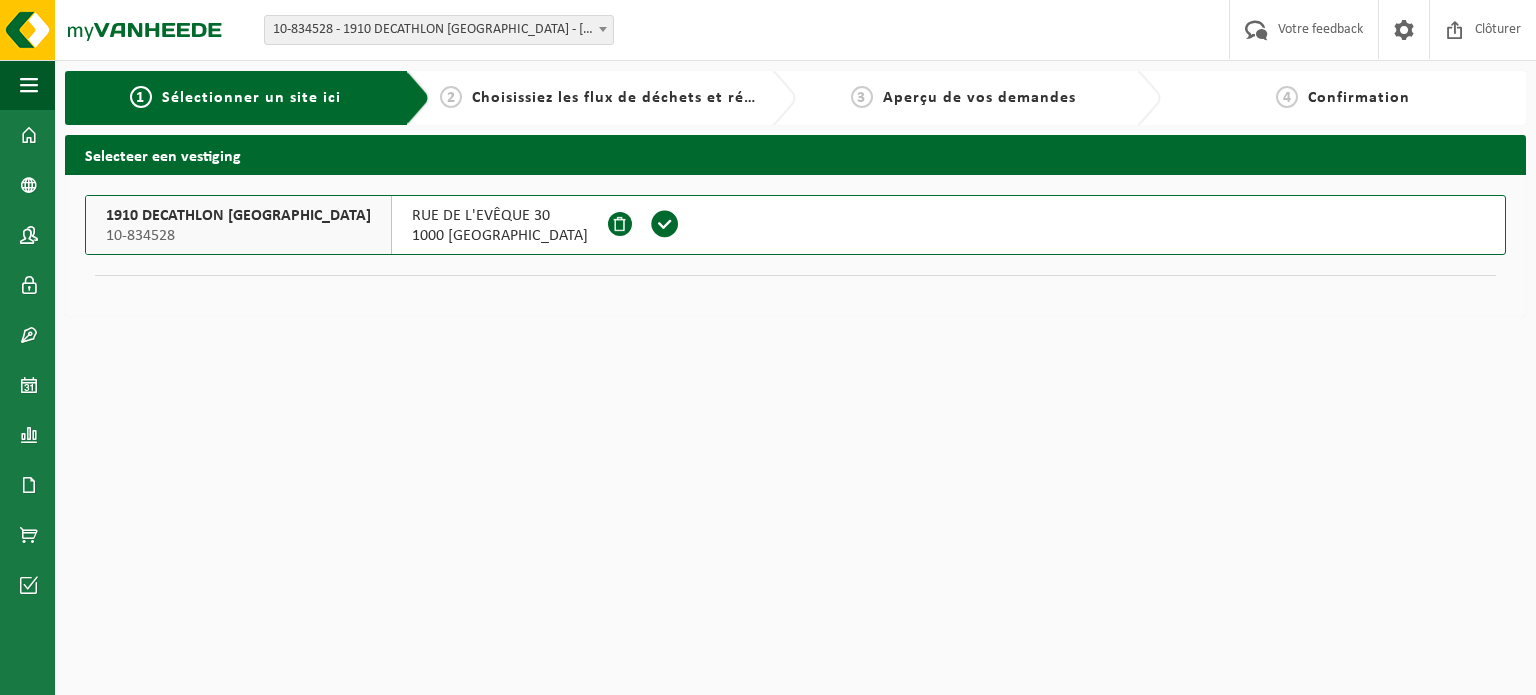 scroll, scrollTop: 0, scrollLeft: 0, axis: both 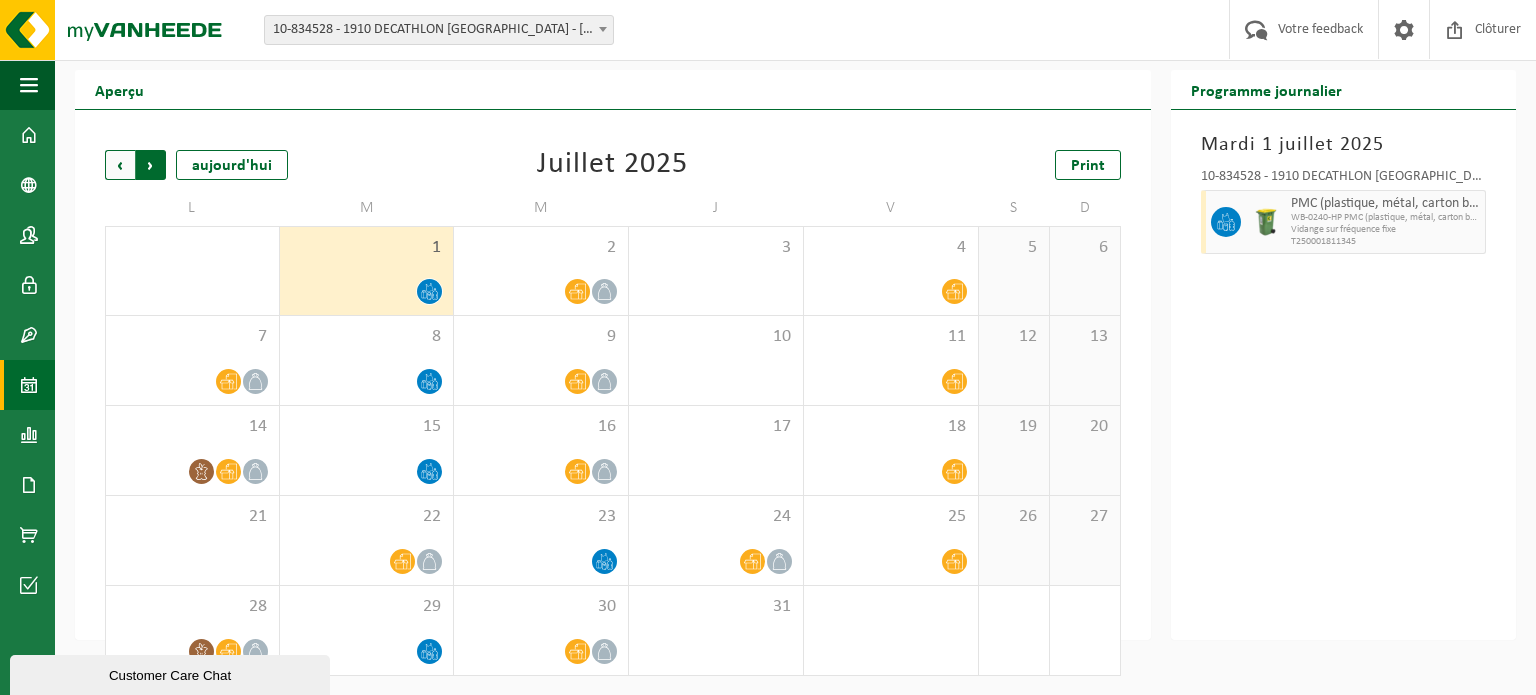 click on "Précédent" at bounding box center (120, 165) 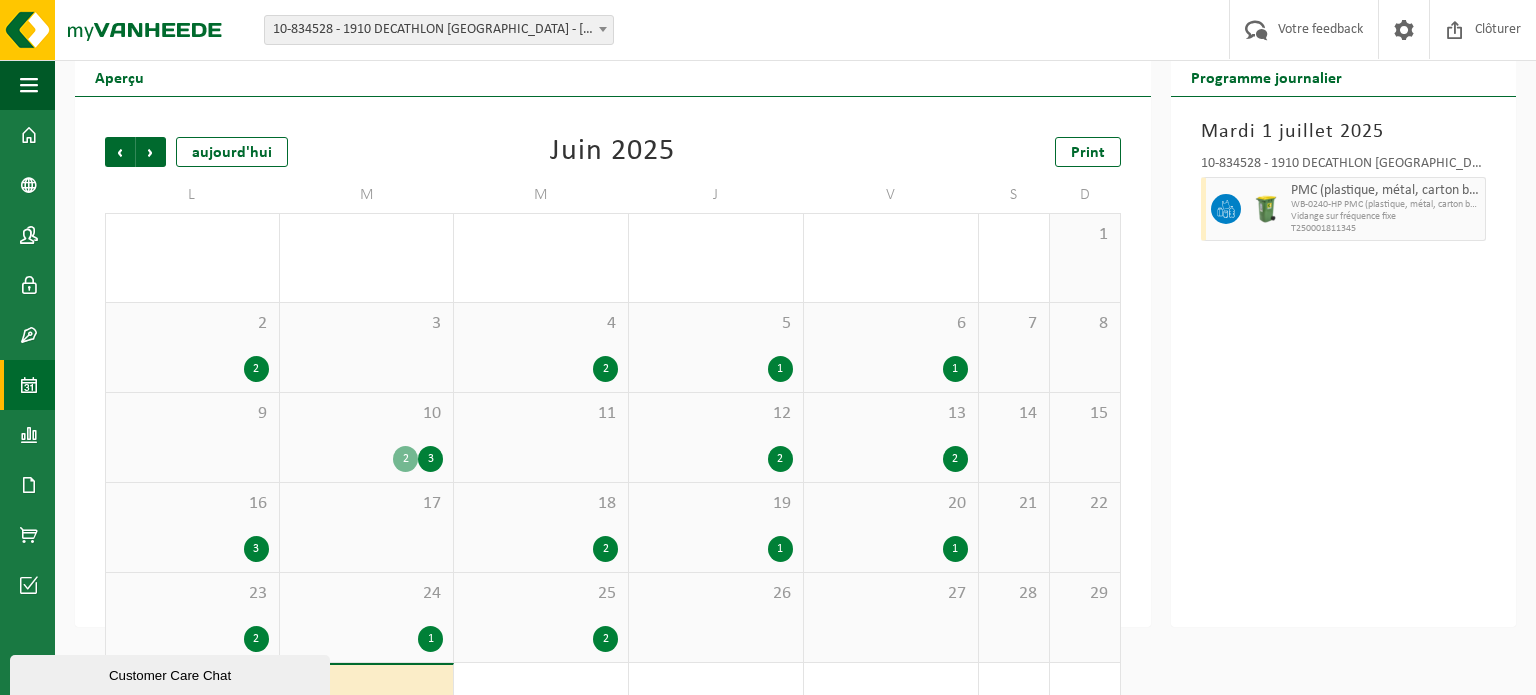 scroll, scrollTop: 0, scrollLeft: 0, axis: both 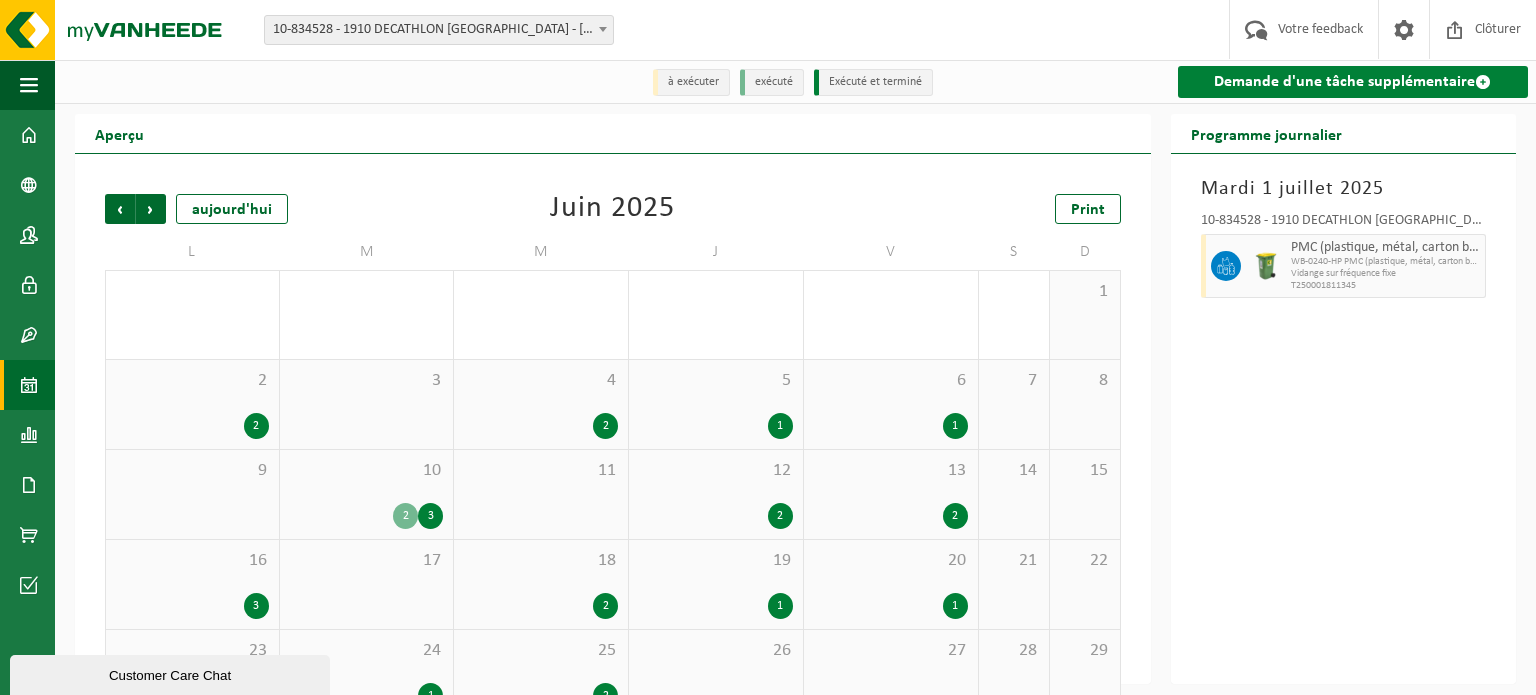 click on "Demande d'une tâche supplémentaire" at bounding box center (1353, 82) 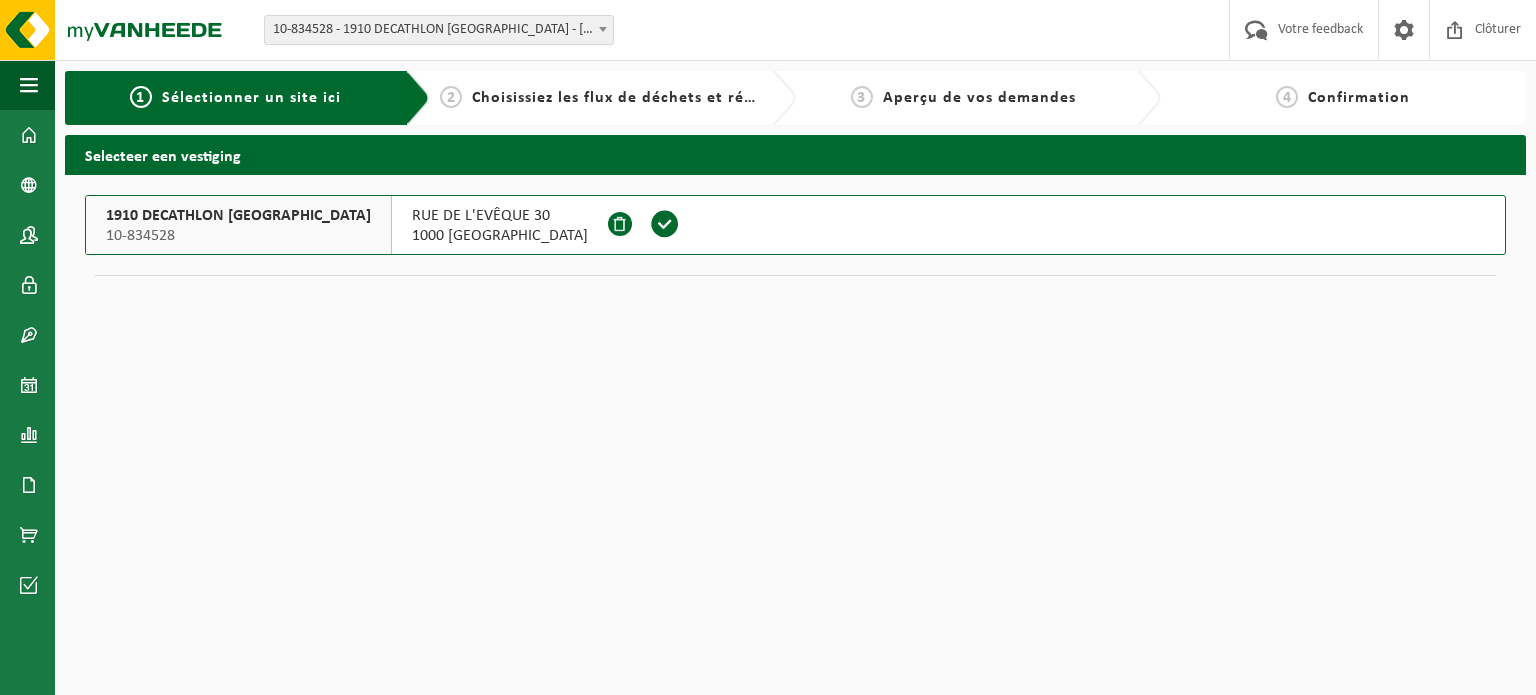 scroll, scrollTop: 0, scrollLeft: 0, axis: both 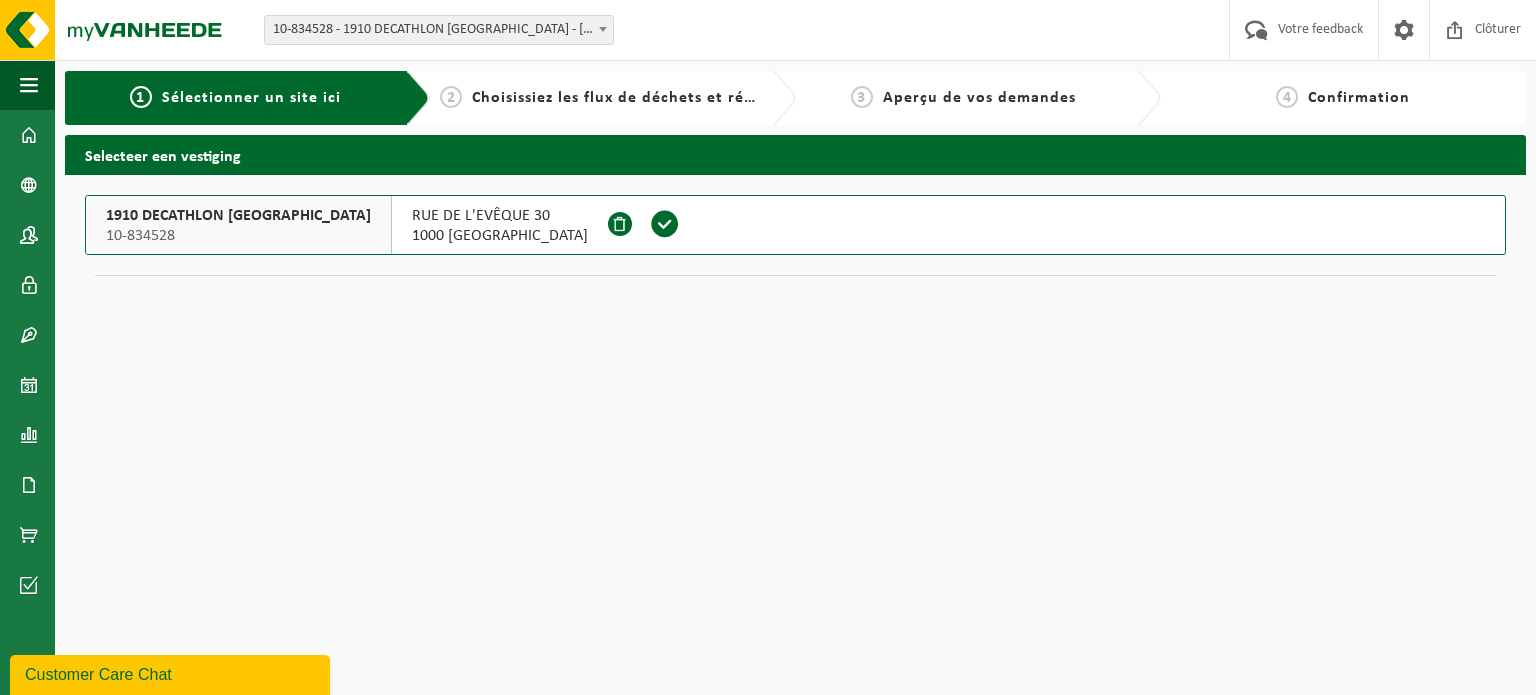click on "Choisissiez les flux de déchets et récipients" at bounding box center (638, 98) 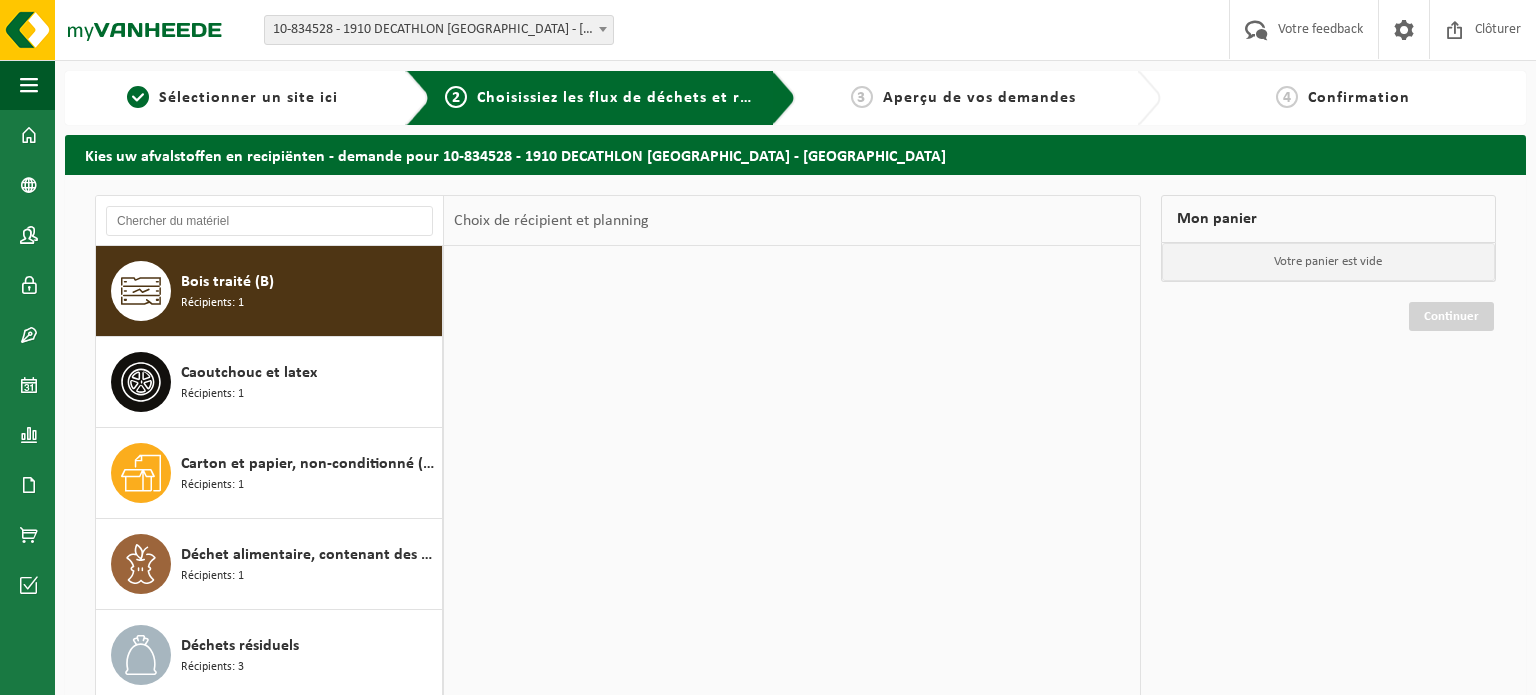 scroll, scrollTop: 0, scrollLeft: 0, axis: both 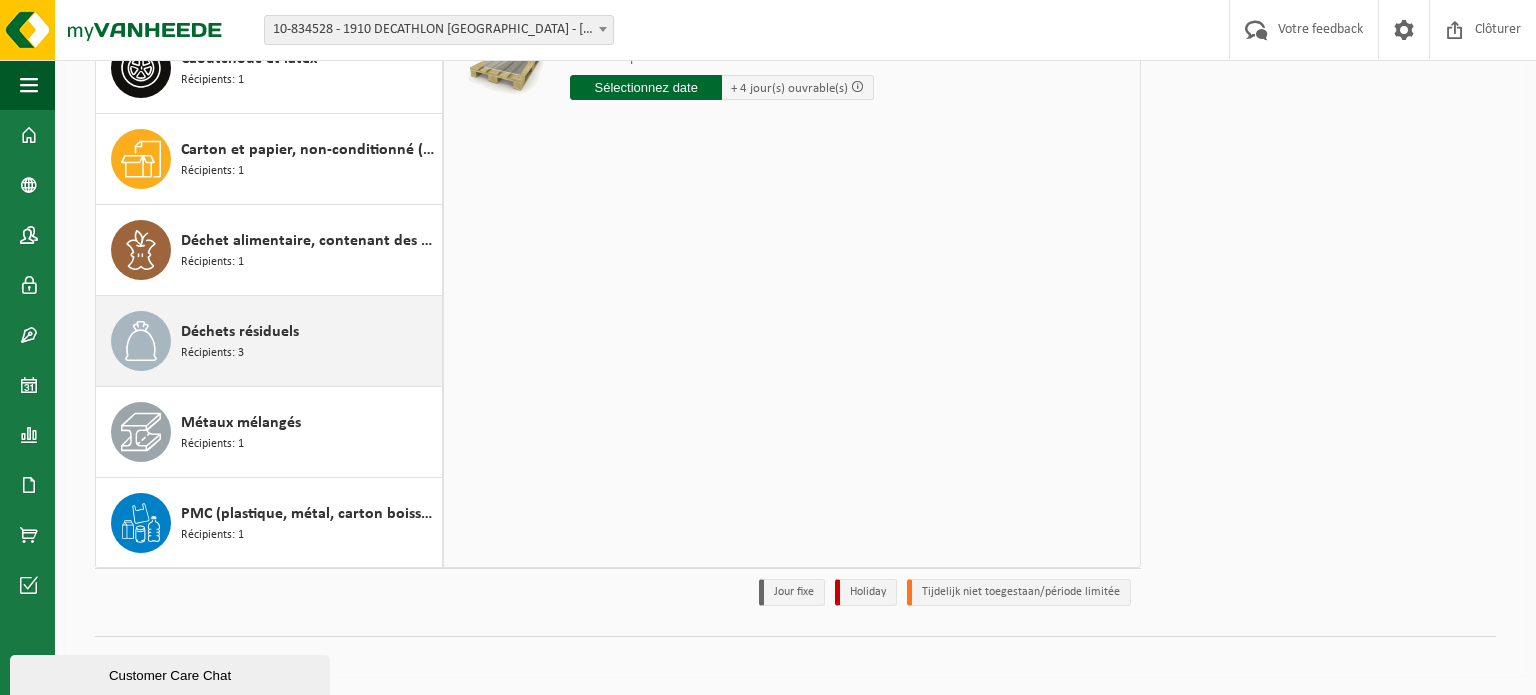click on "Déchets résiduels   Récipients: 3" at bounding box center (309, 341) 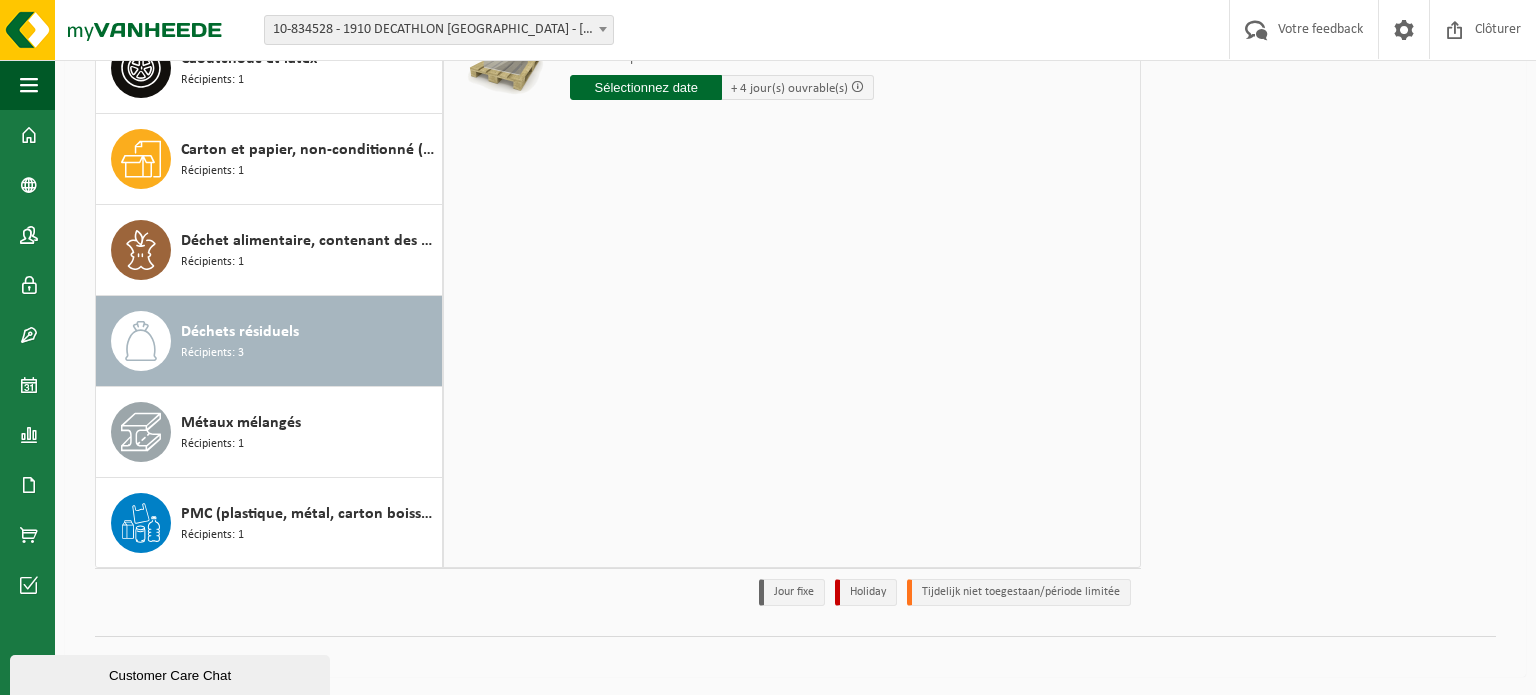 click on "Déchets résiduels   Récipients: 3" at bounding box center [309, 341] 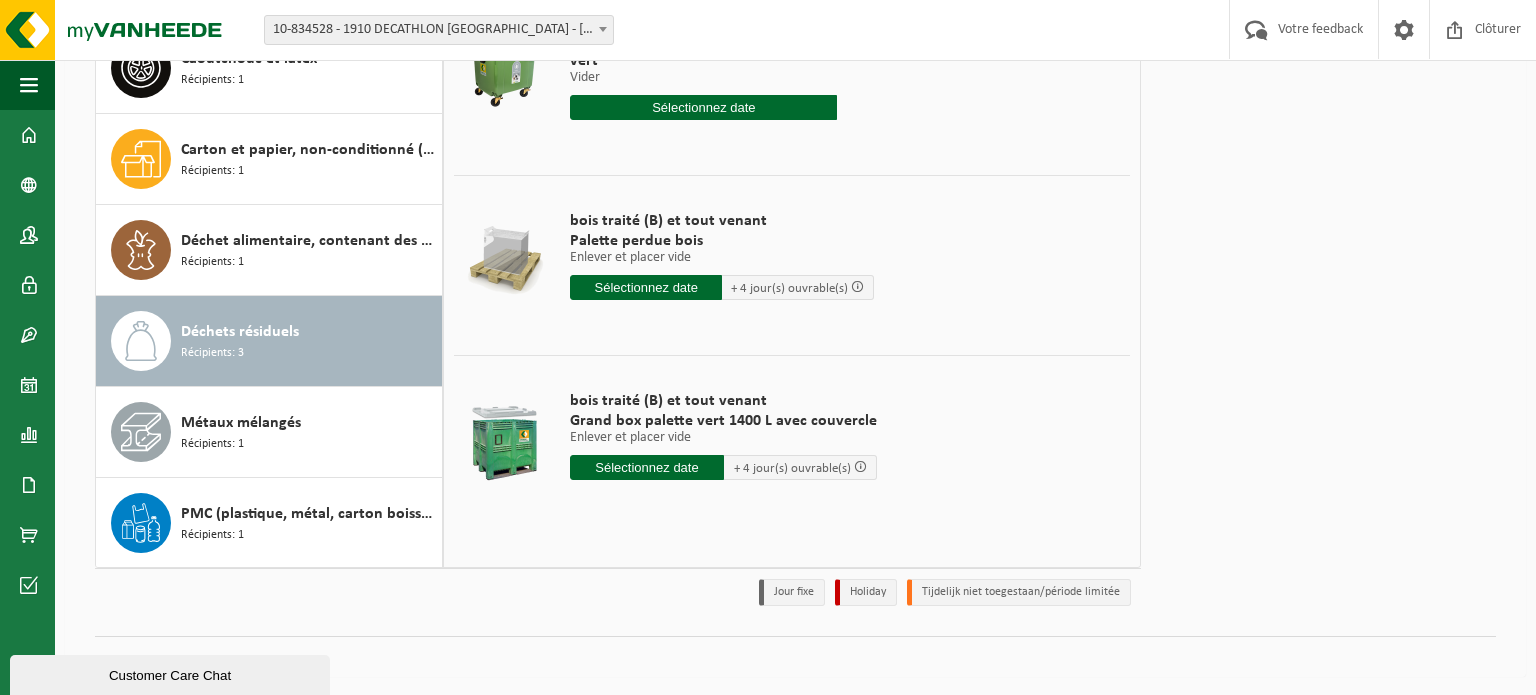 click at bounding box center [647, 467] 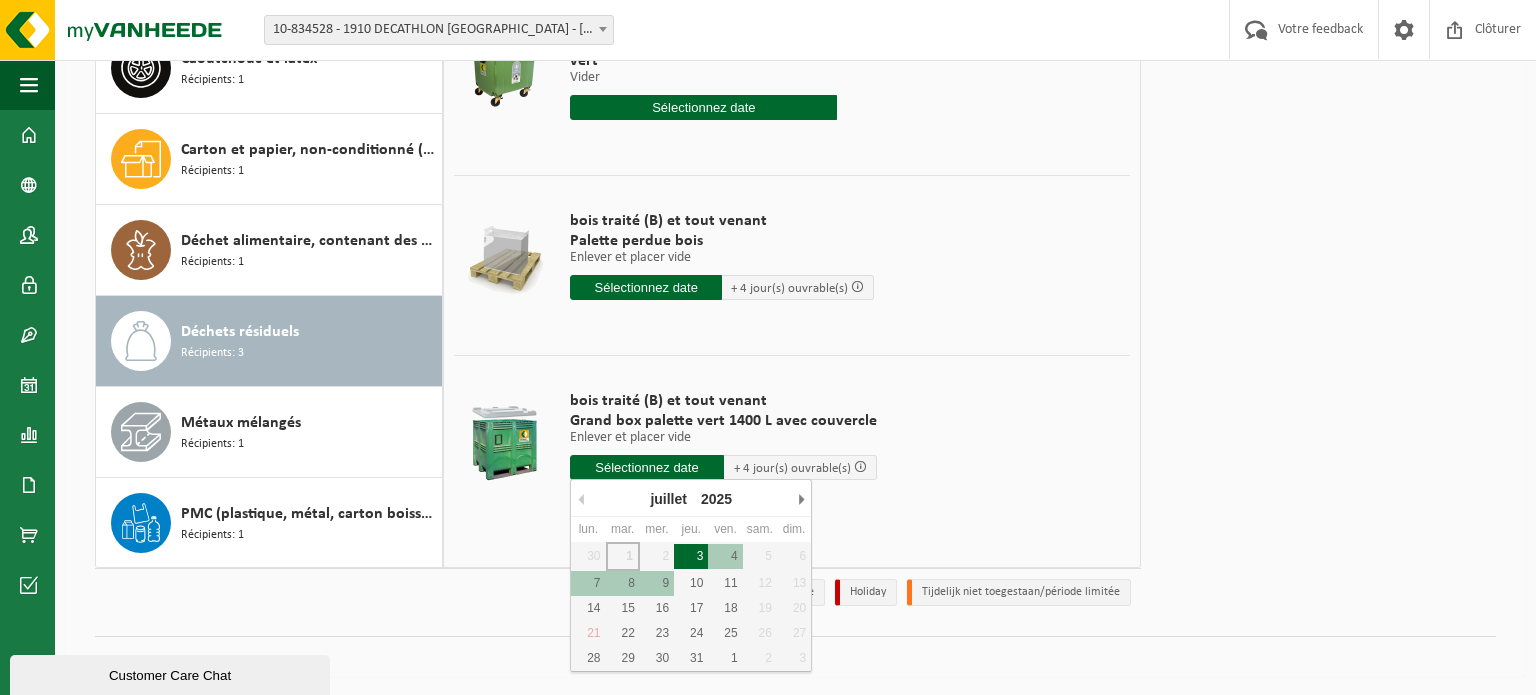 type on "2025-07-03" 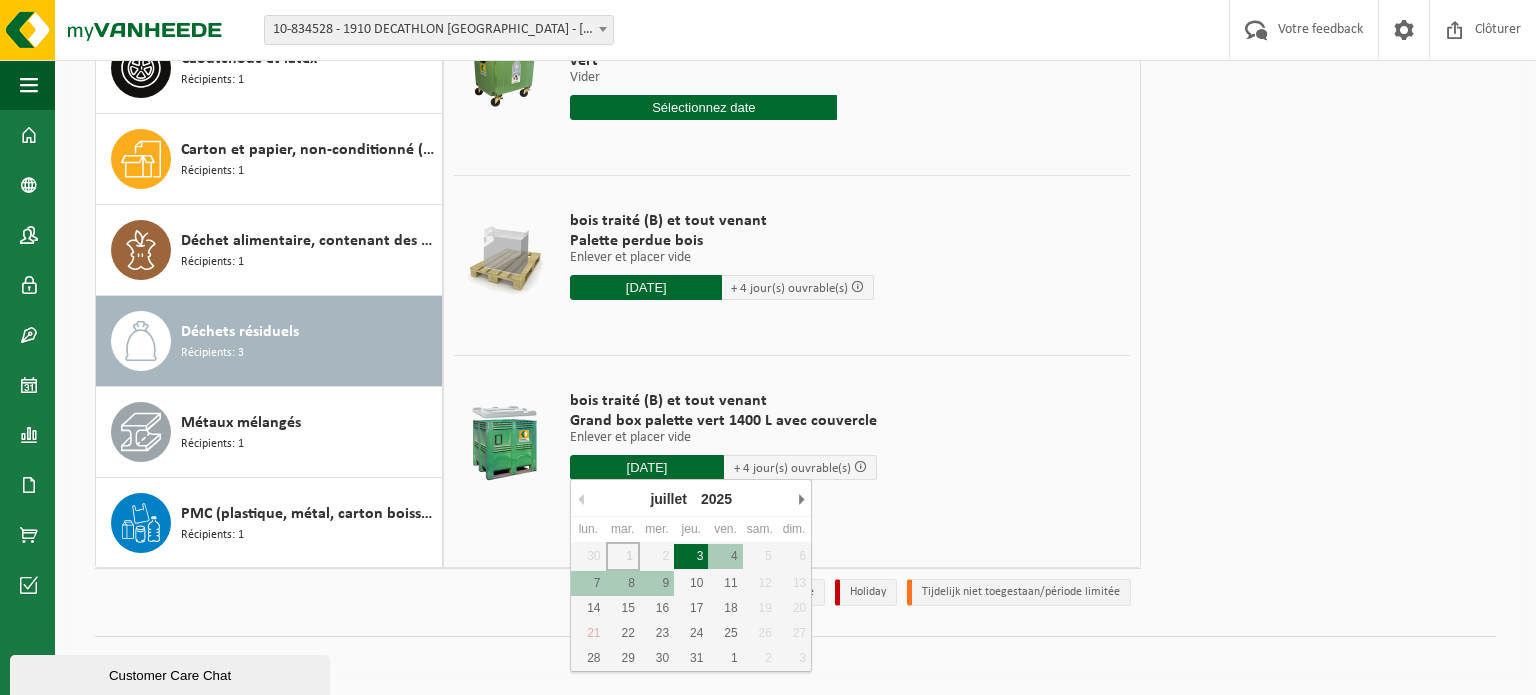 type on "à partir de 2025-07-03" 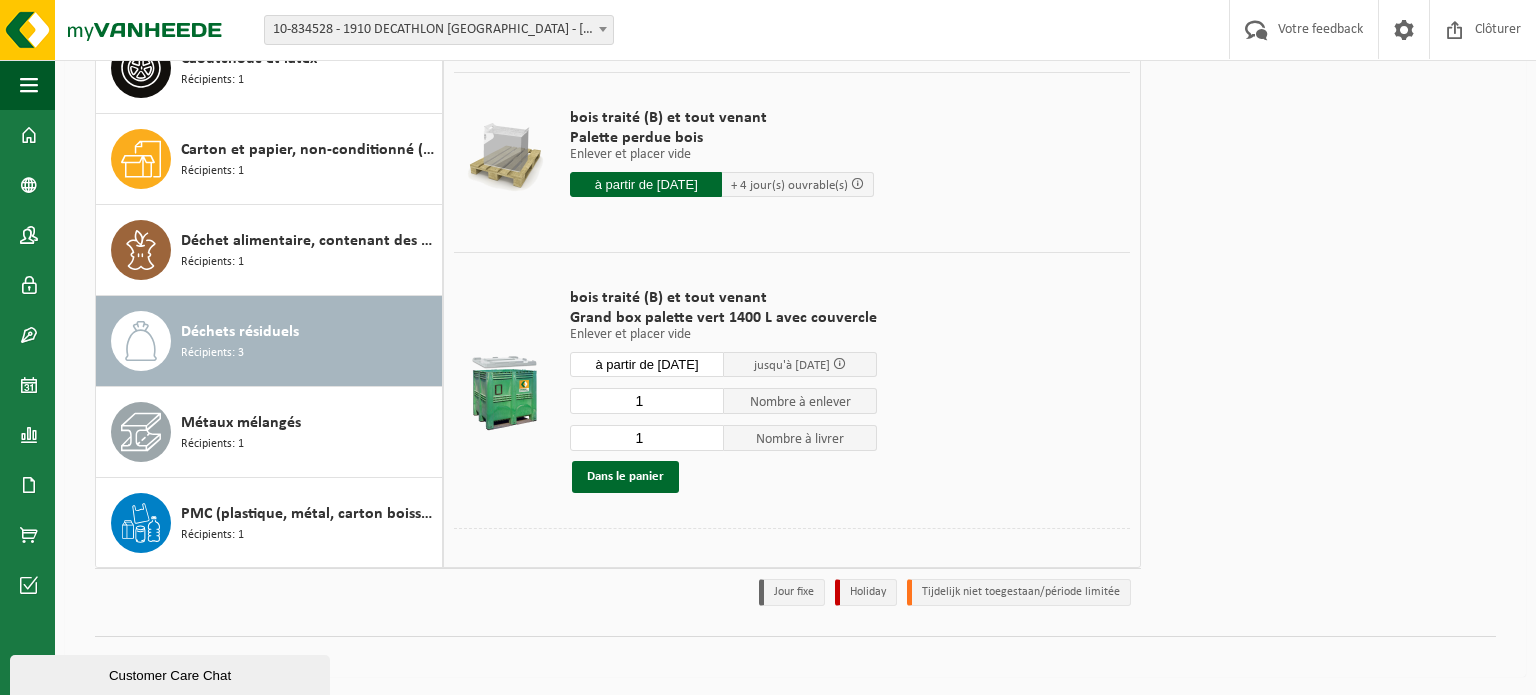 scroll, scrollTop: 106, scrollLeft: 0, axis: vertical 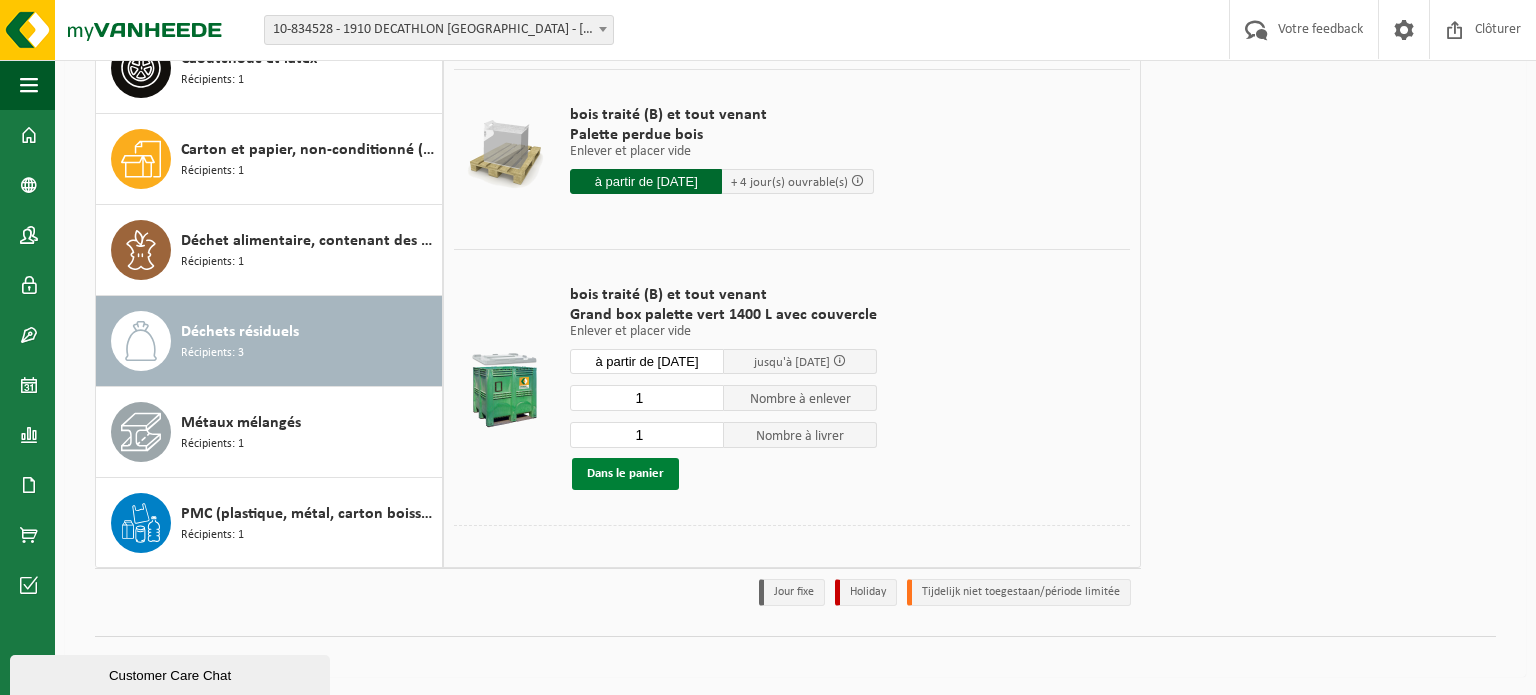 click on "Dans le panier" at bounding box center (625, 474) 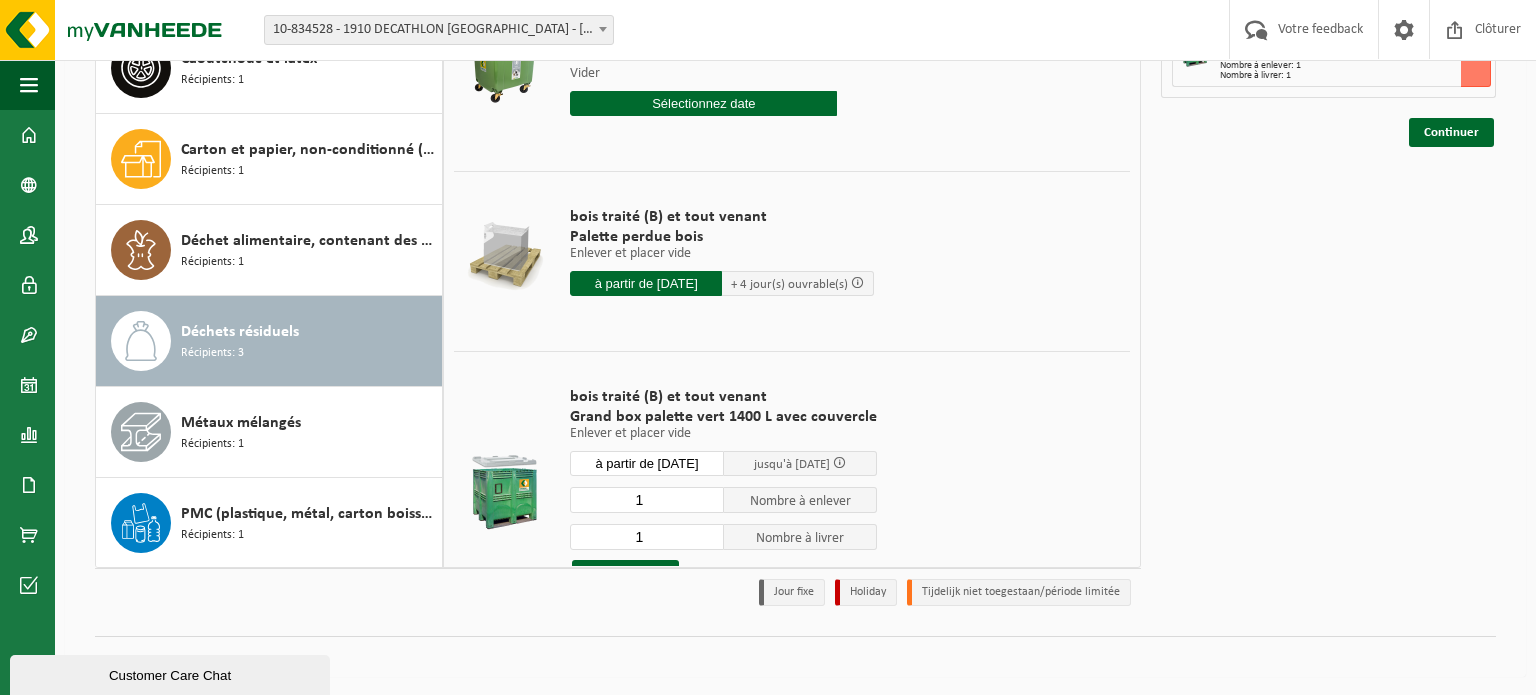 scroll, scrollTop: 0, scrollLeft: 0, axis: both 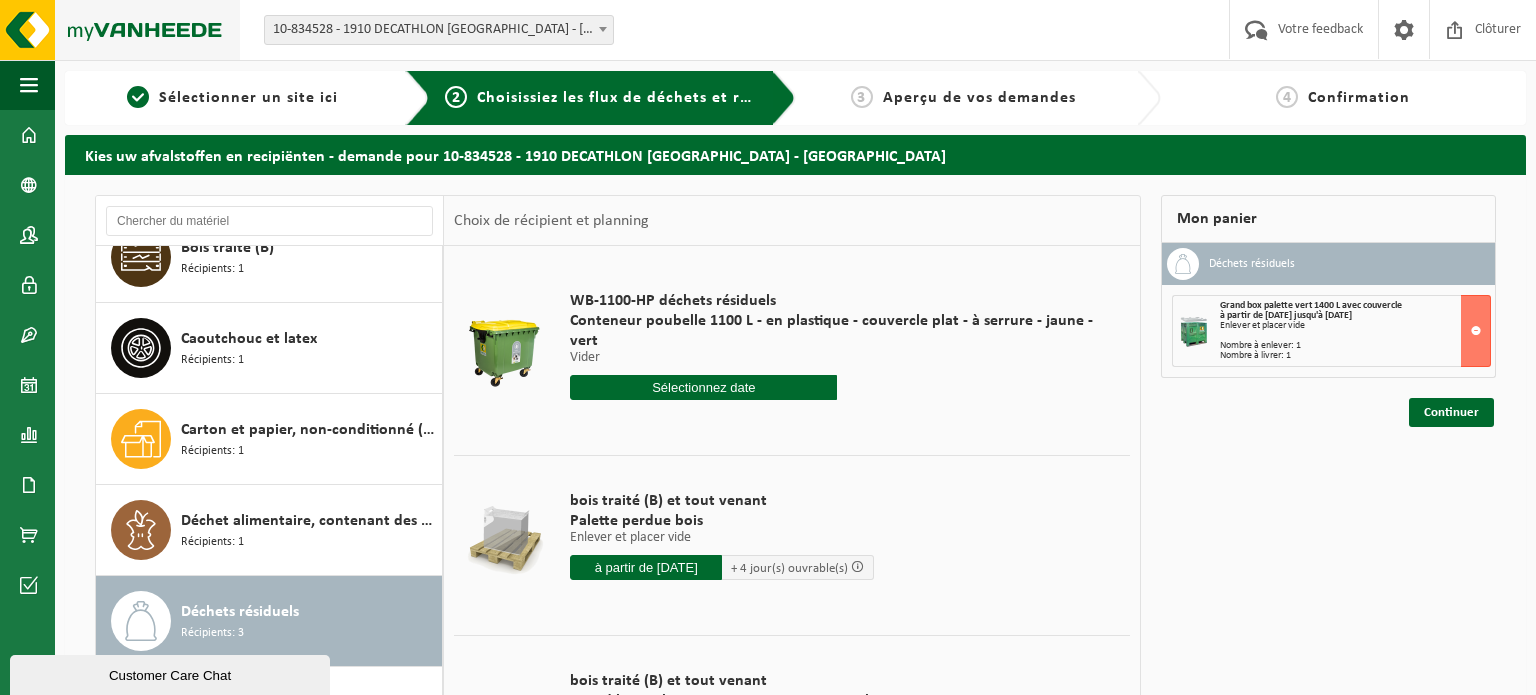 click at bounding box center (120, 30) 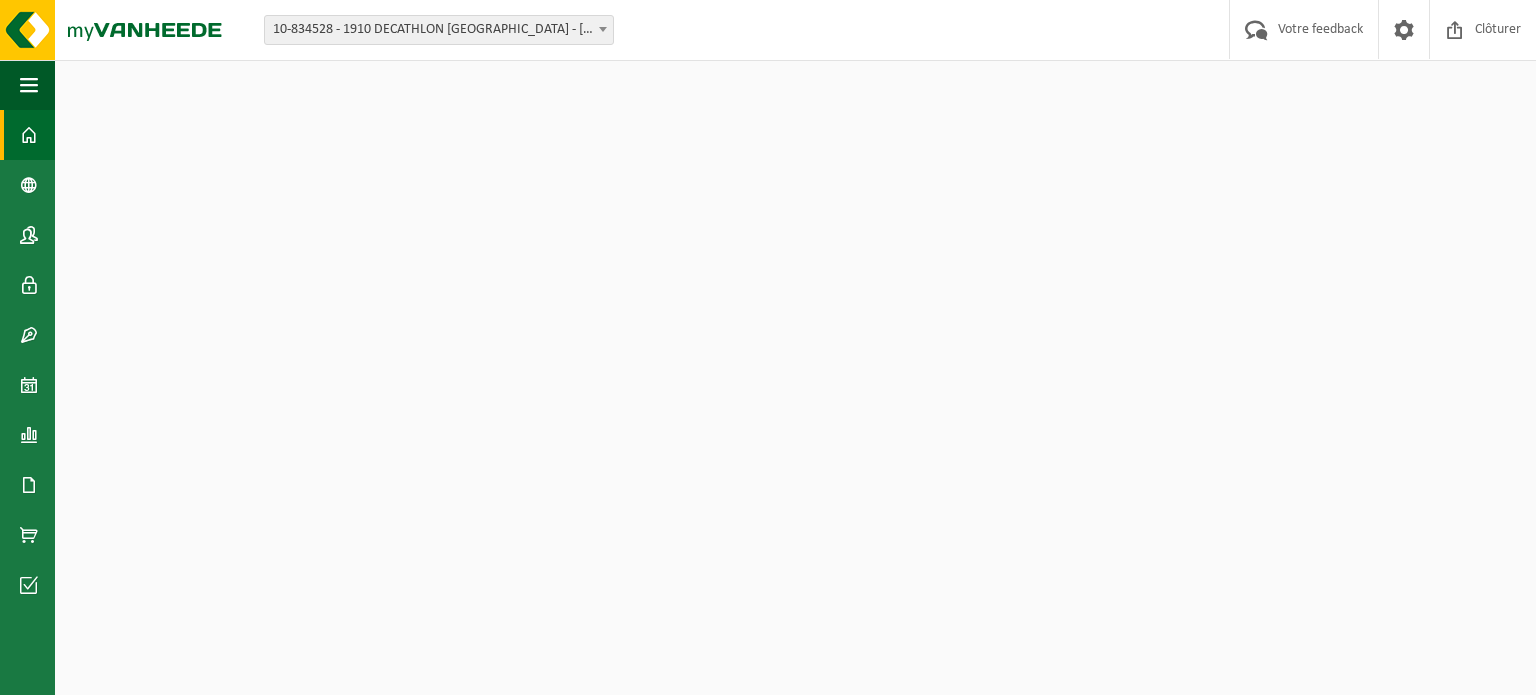 scroll, scrollTop: 0, scrollLeft: 0, axis: both 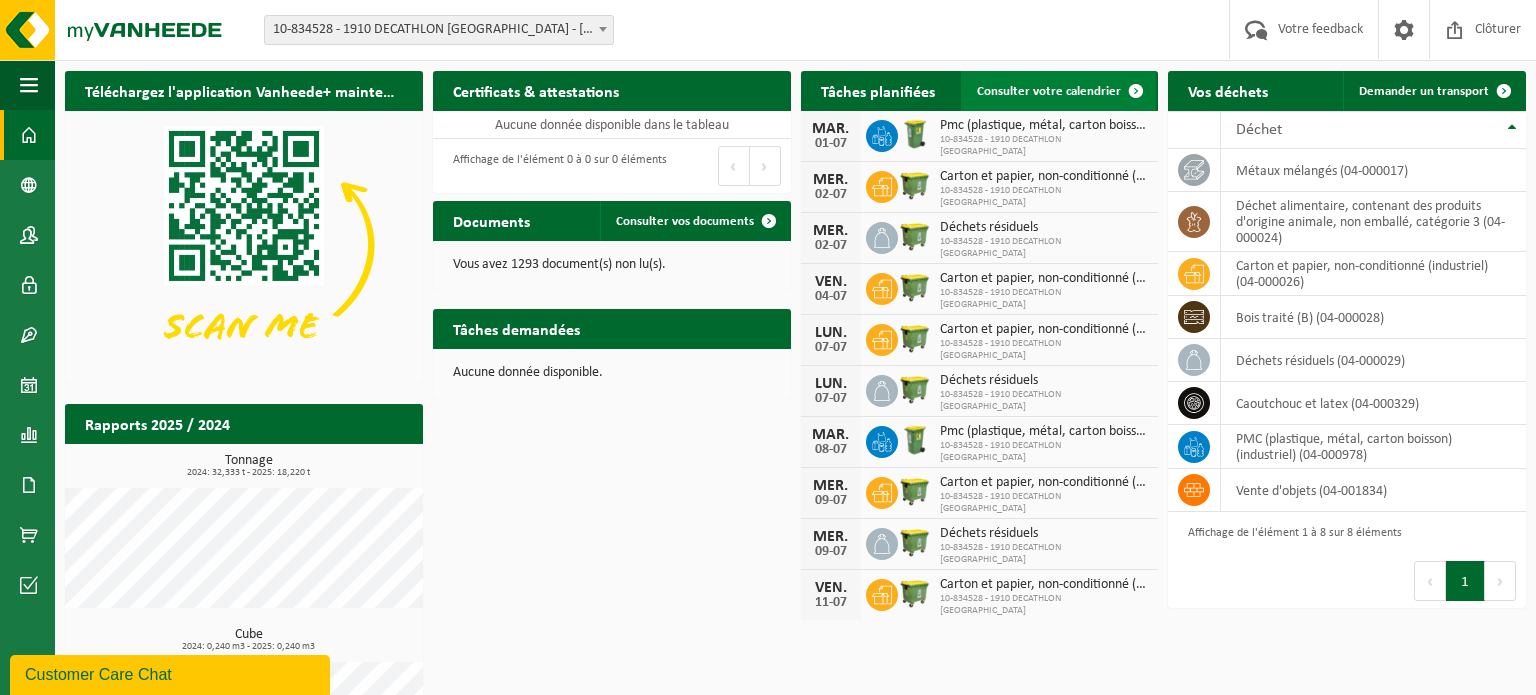 click on "Consulter votre calendrier" at bounding box center [1058, 91] 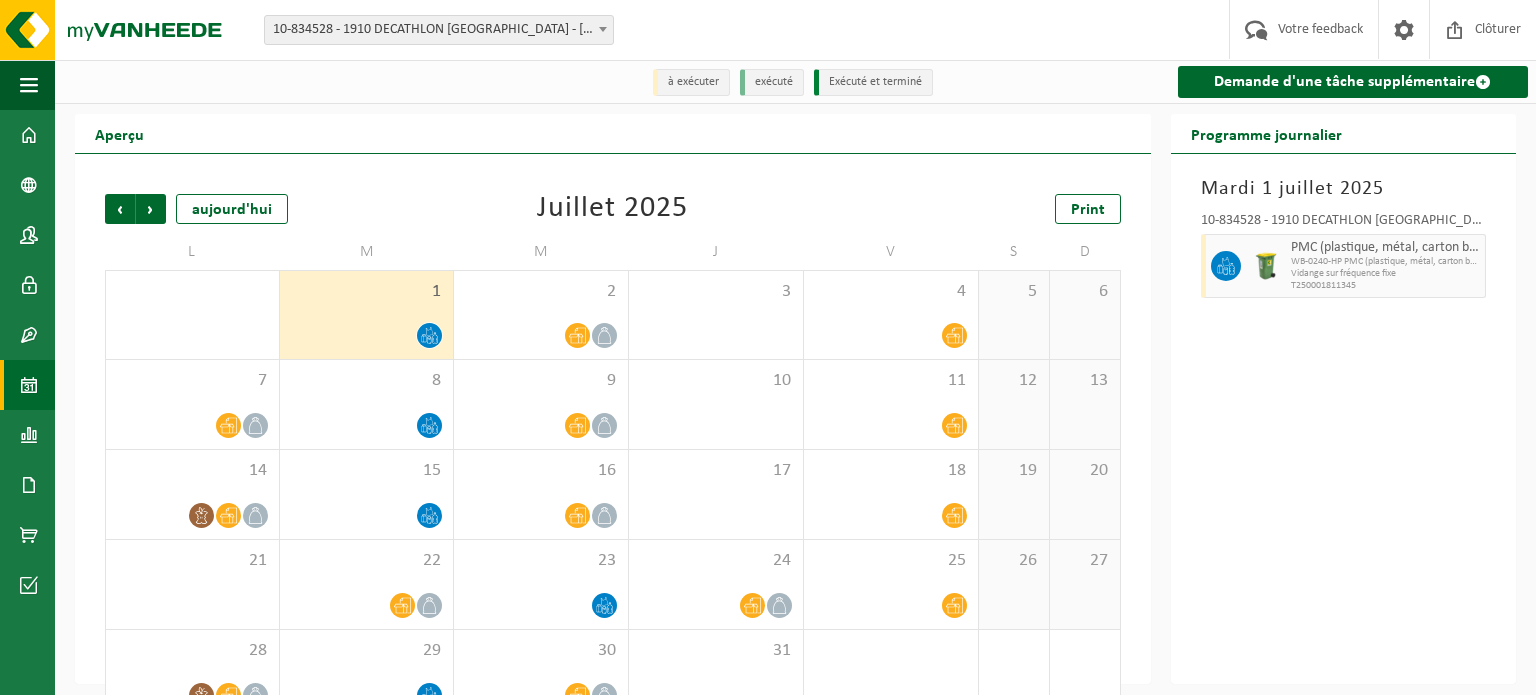 scroll, scrollTop: 0, scrollLeft: 0, axis: both 